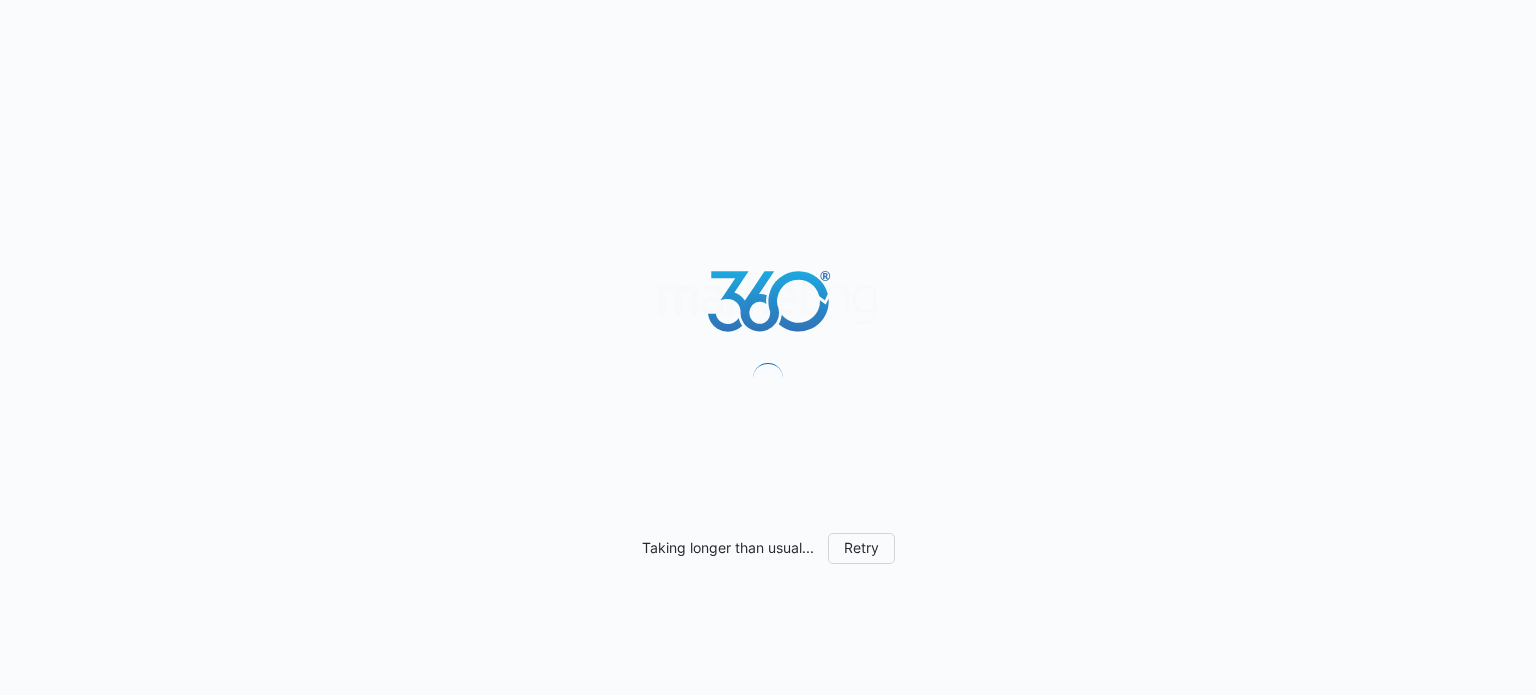 scroll, scrollTop: 0, scrollLeft: 0, axis: both 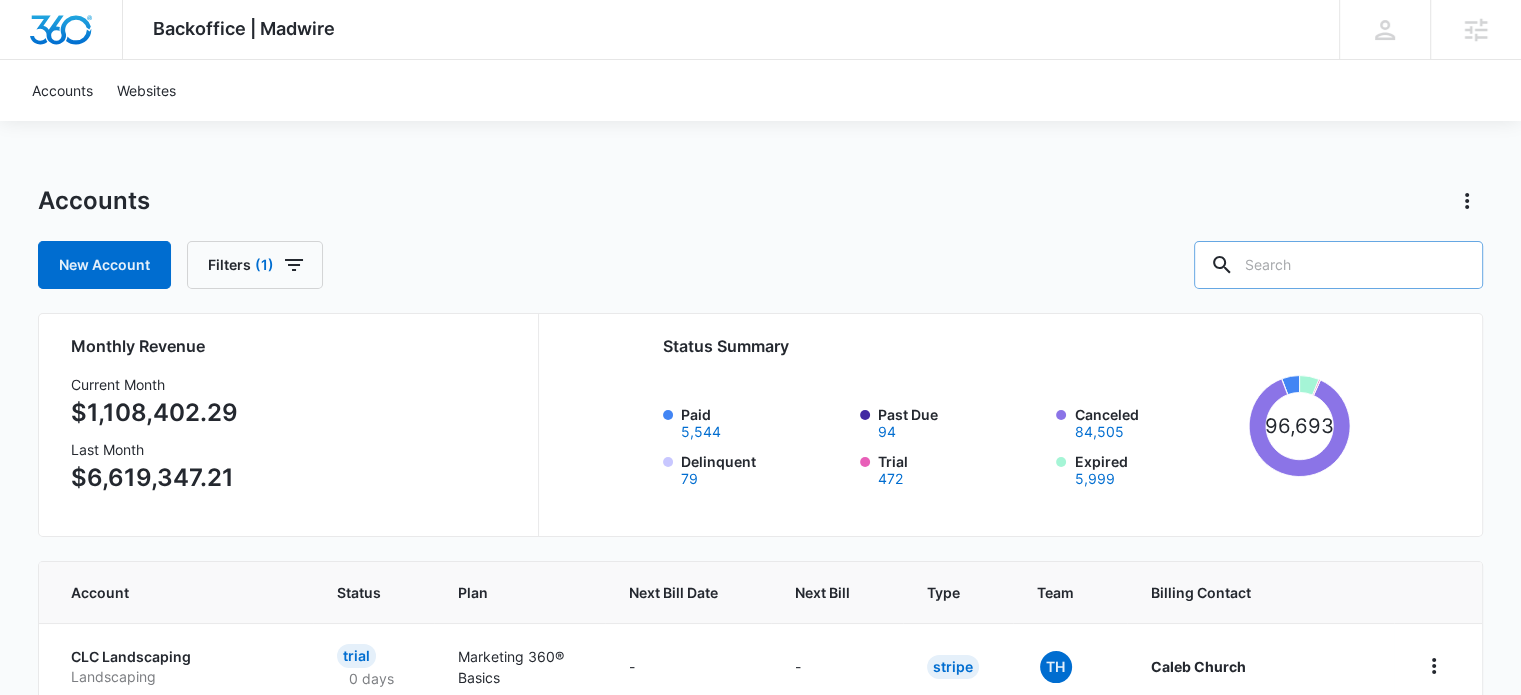 click at bounding box center [1338, 265] 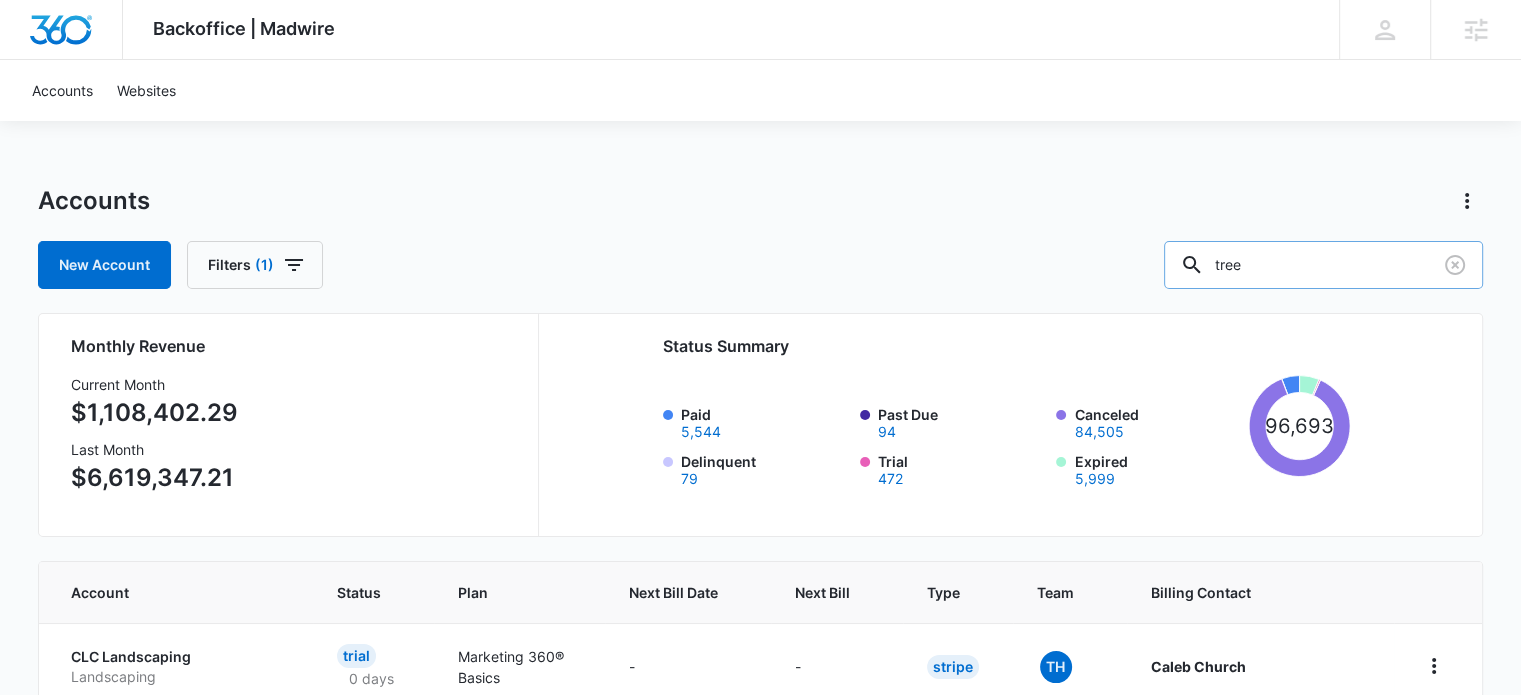 type on "tree" 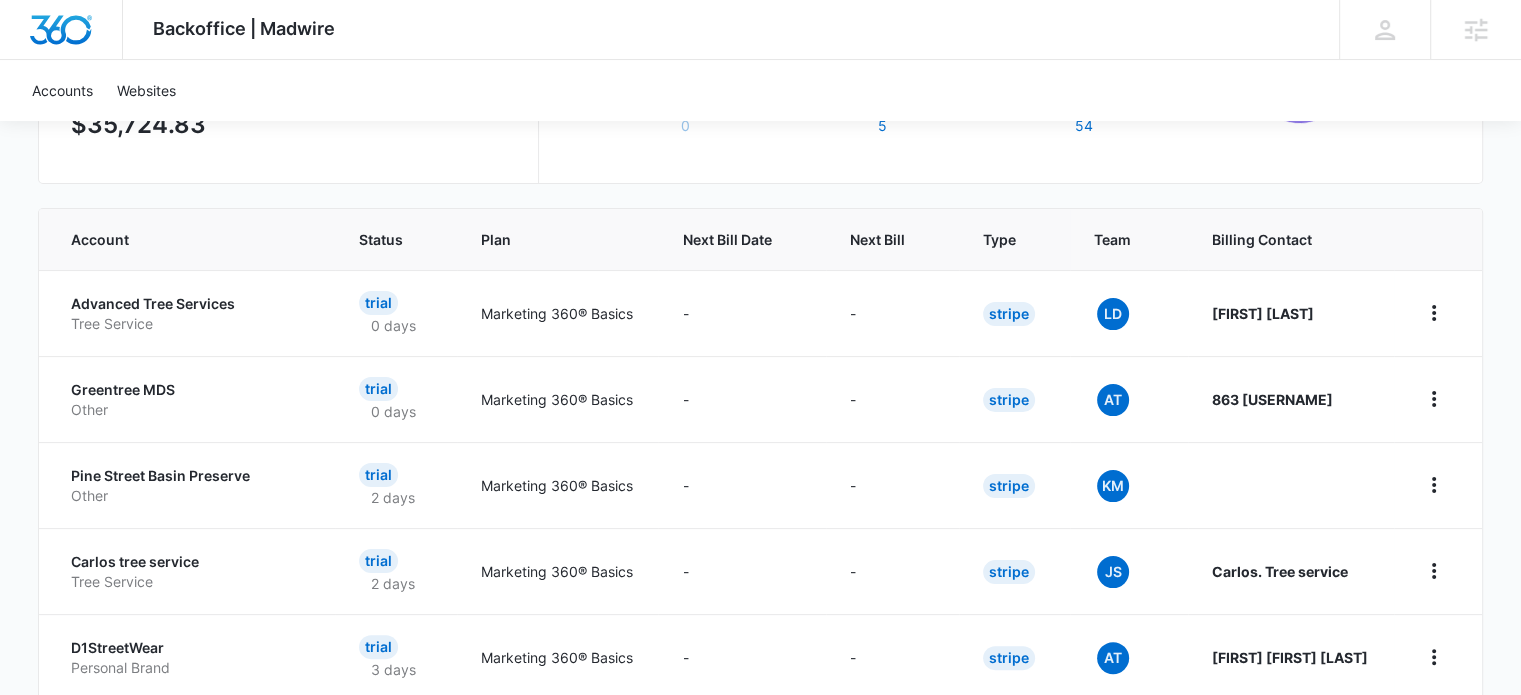 scroll, scrollTop: 400, scrollLeft: 0, axis: vertical 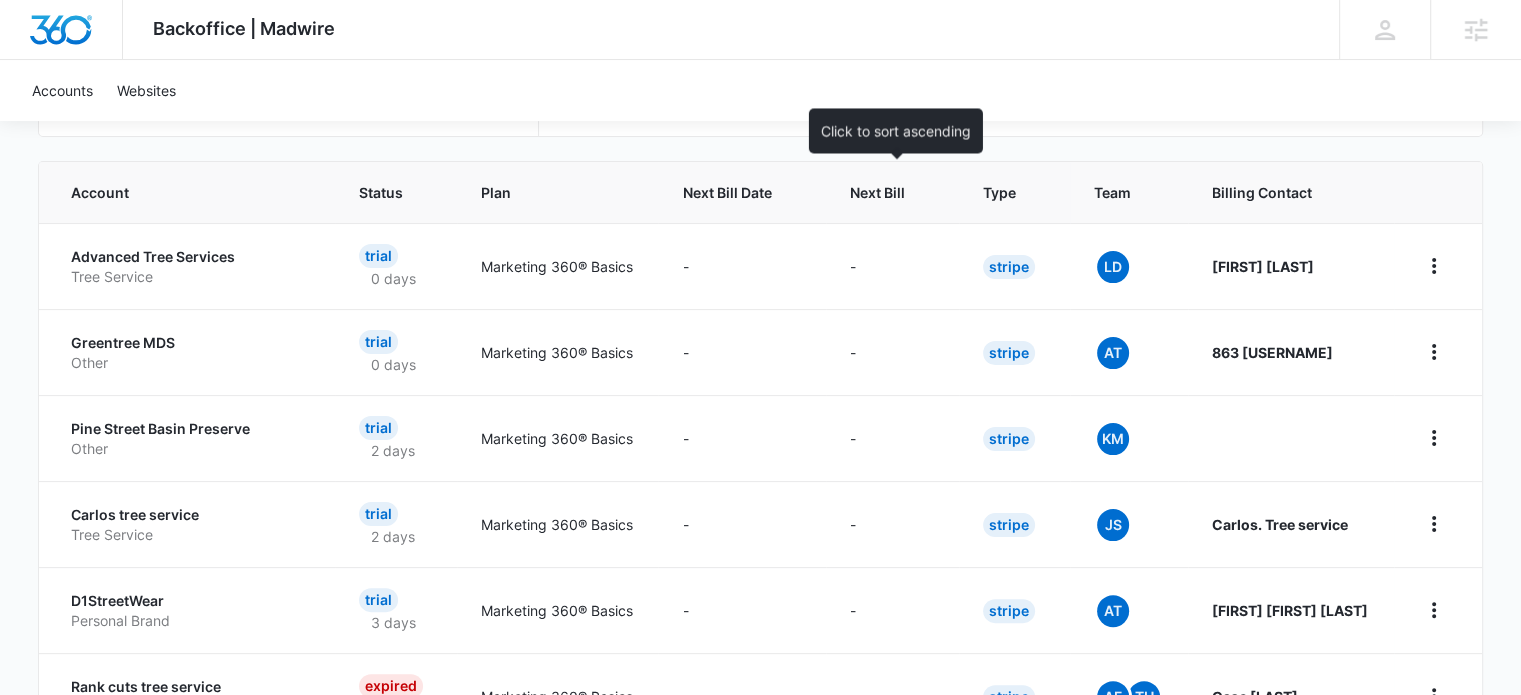 click on "Next Bill" at bounding box center [878, 192] 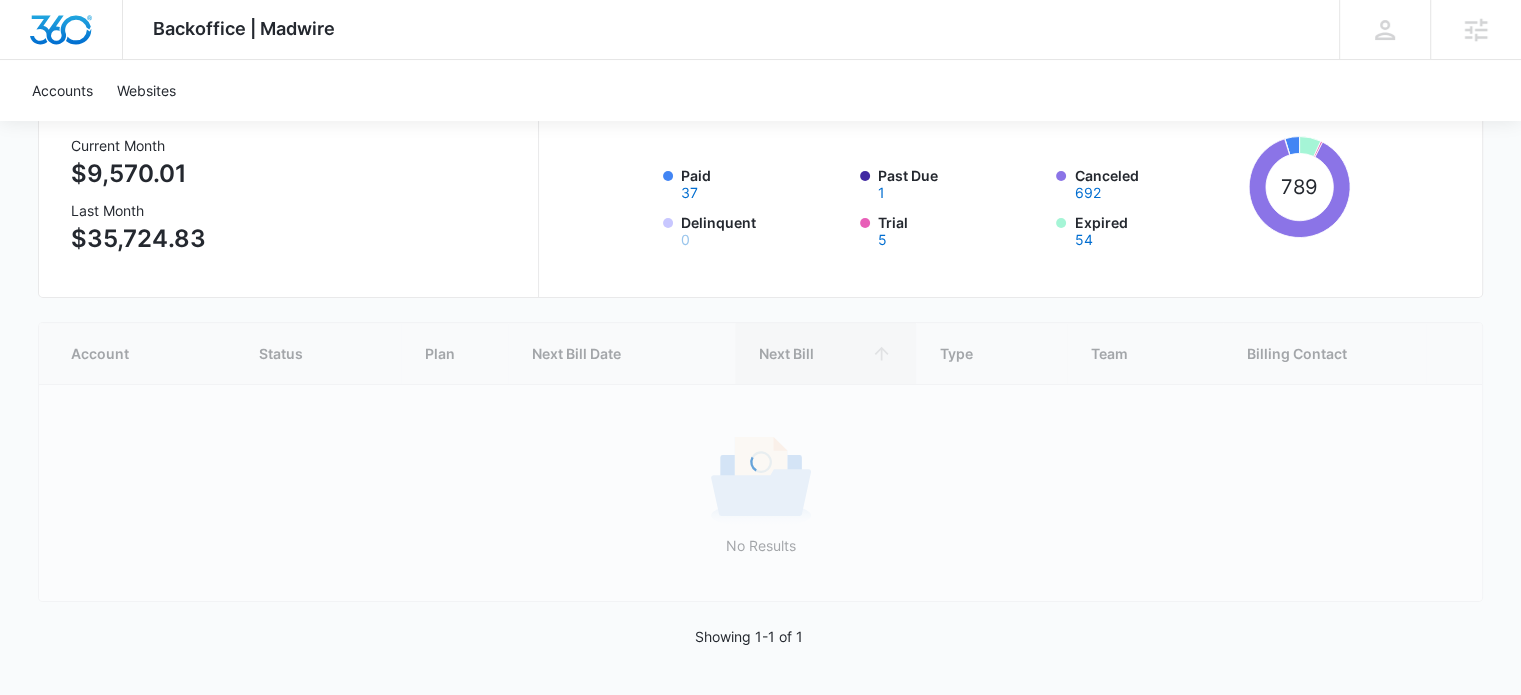 scroll, scrollTop: 0, scrollLeft: 0, axis: both 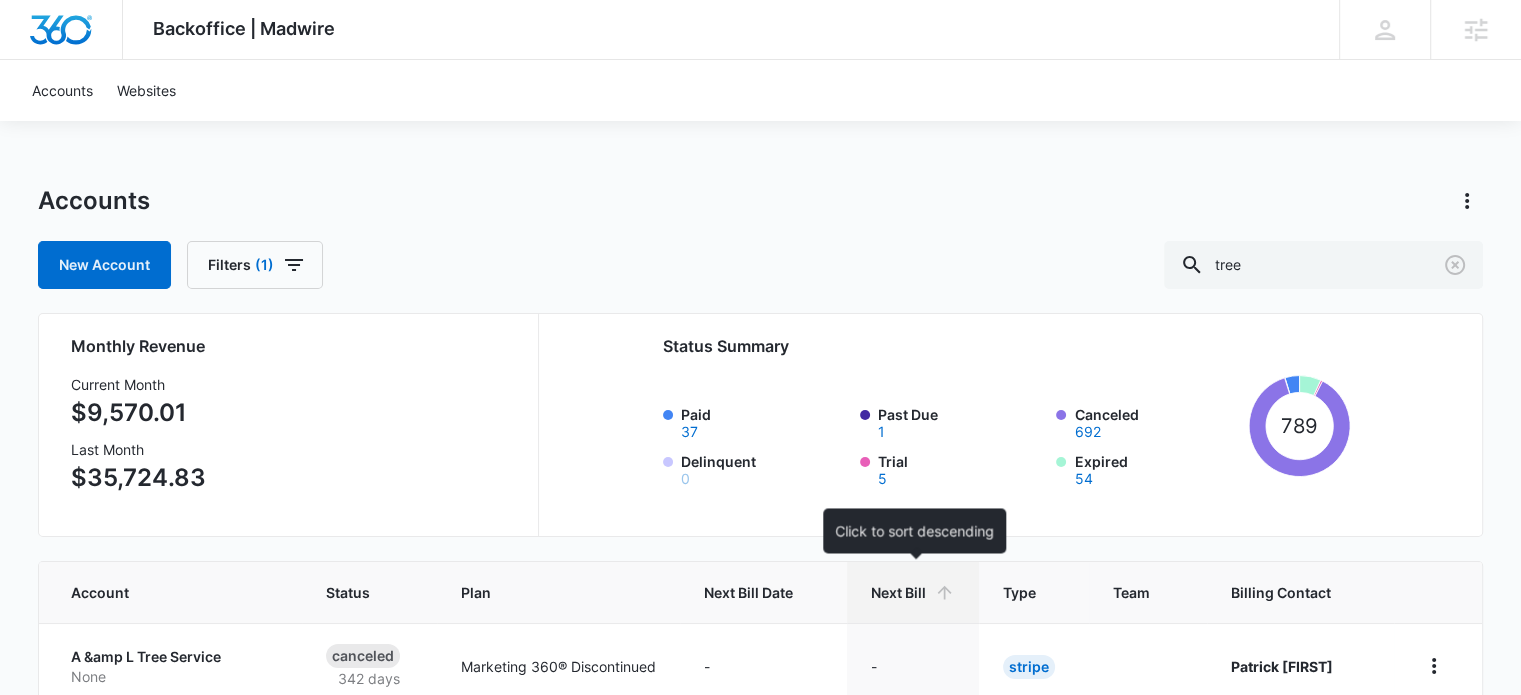 click on "Next Bill" at bounding box center [898, 592] 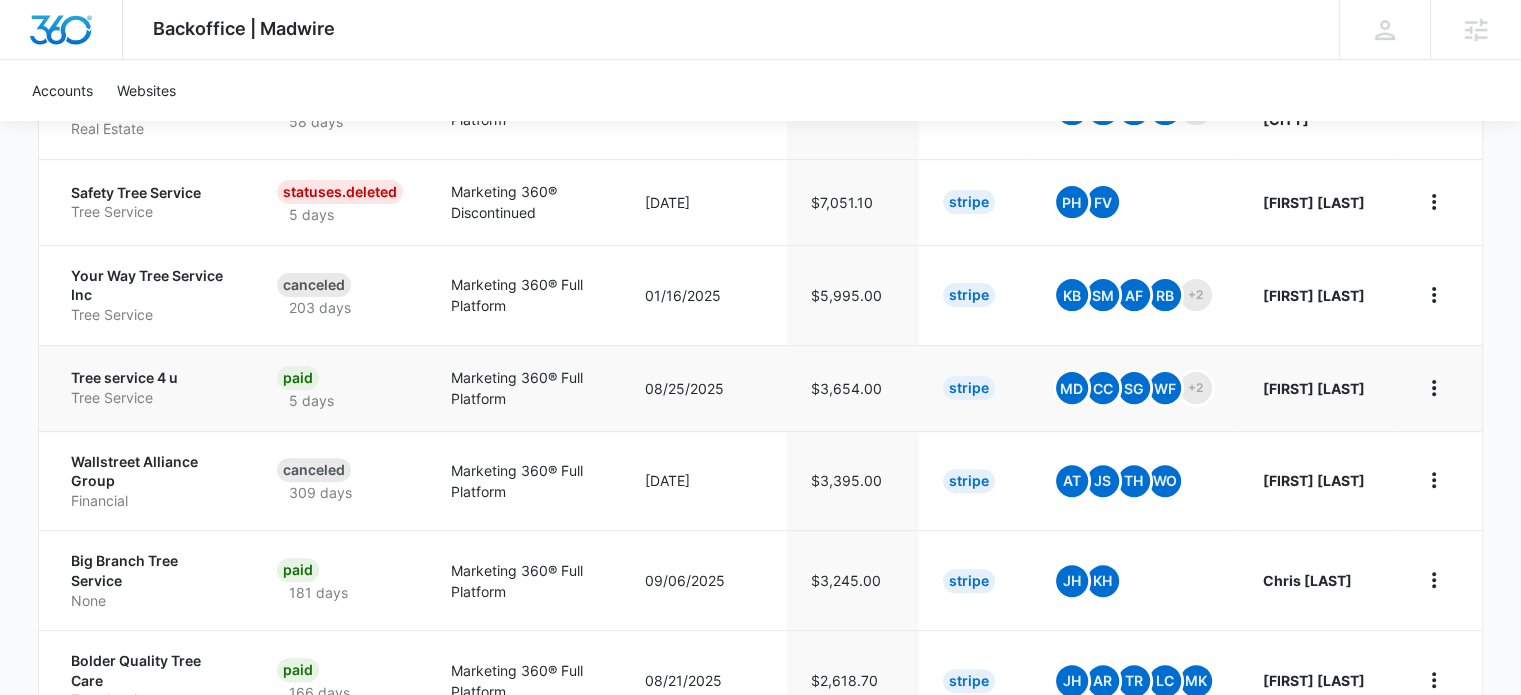 scroll, scrollTop: 600, scrollLeft: 0, axis: vertical 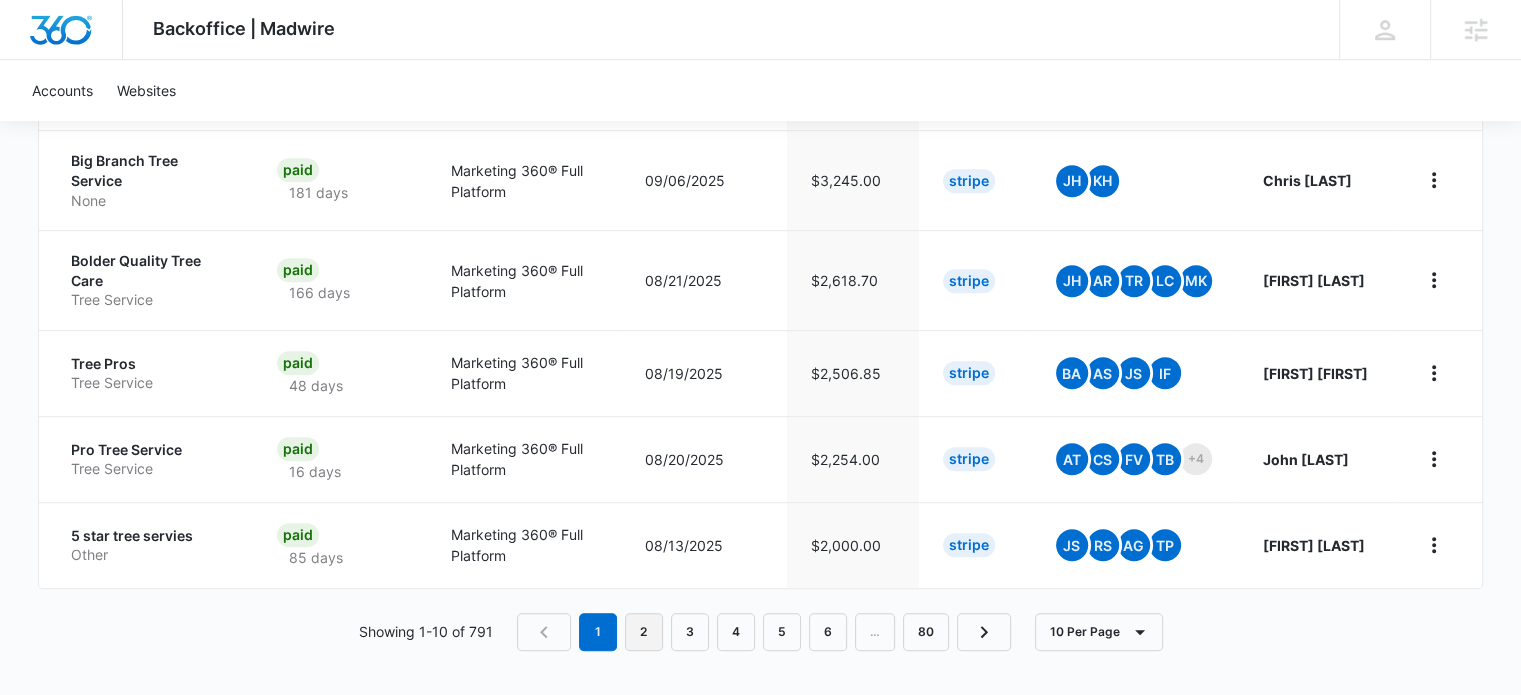 click on "2" at bounding box center (644, 632) 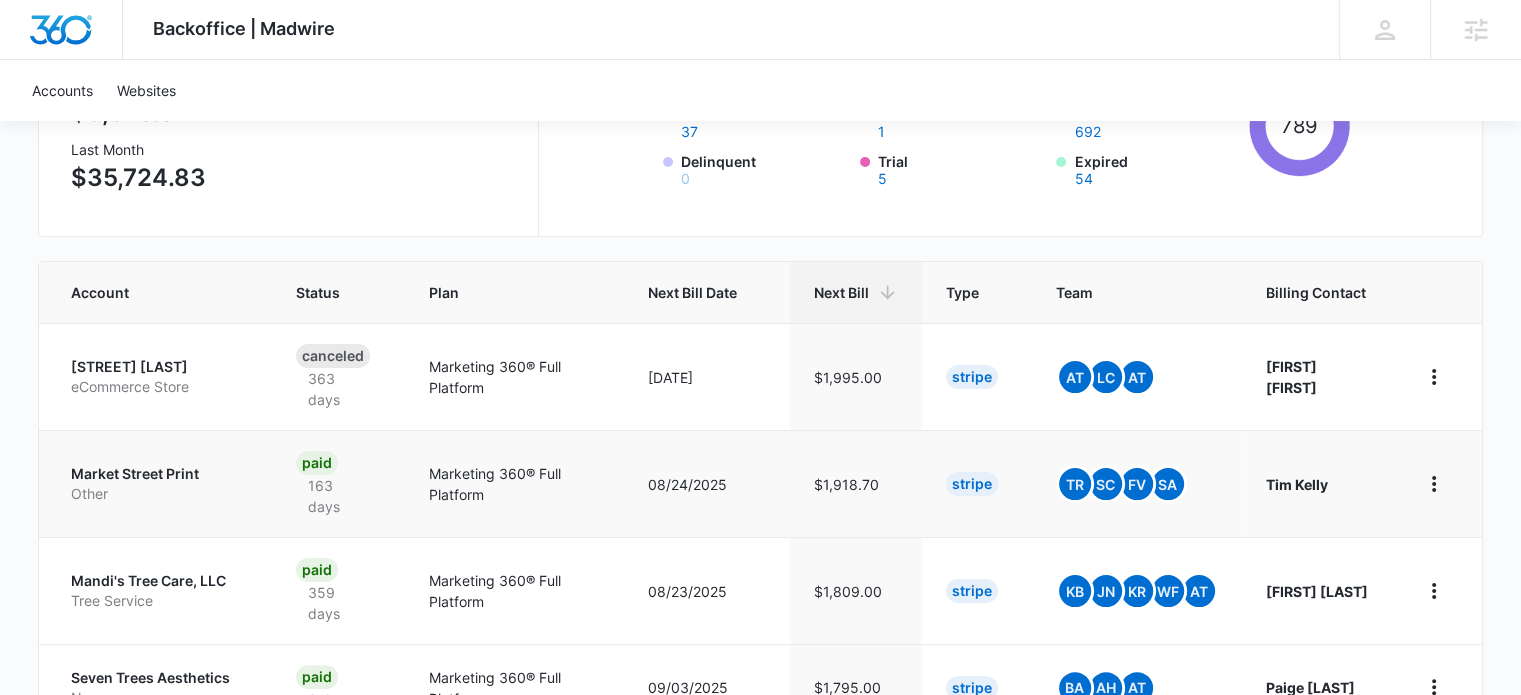 scroll, scrollTop: 400, scrollLeft: 0, axis: vertical 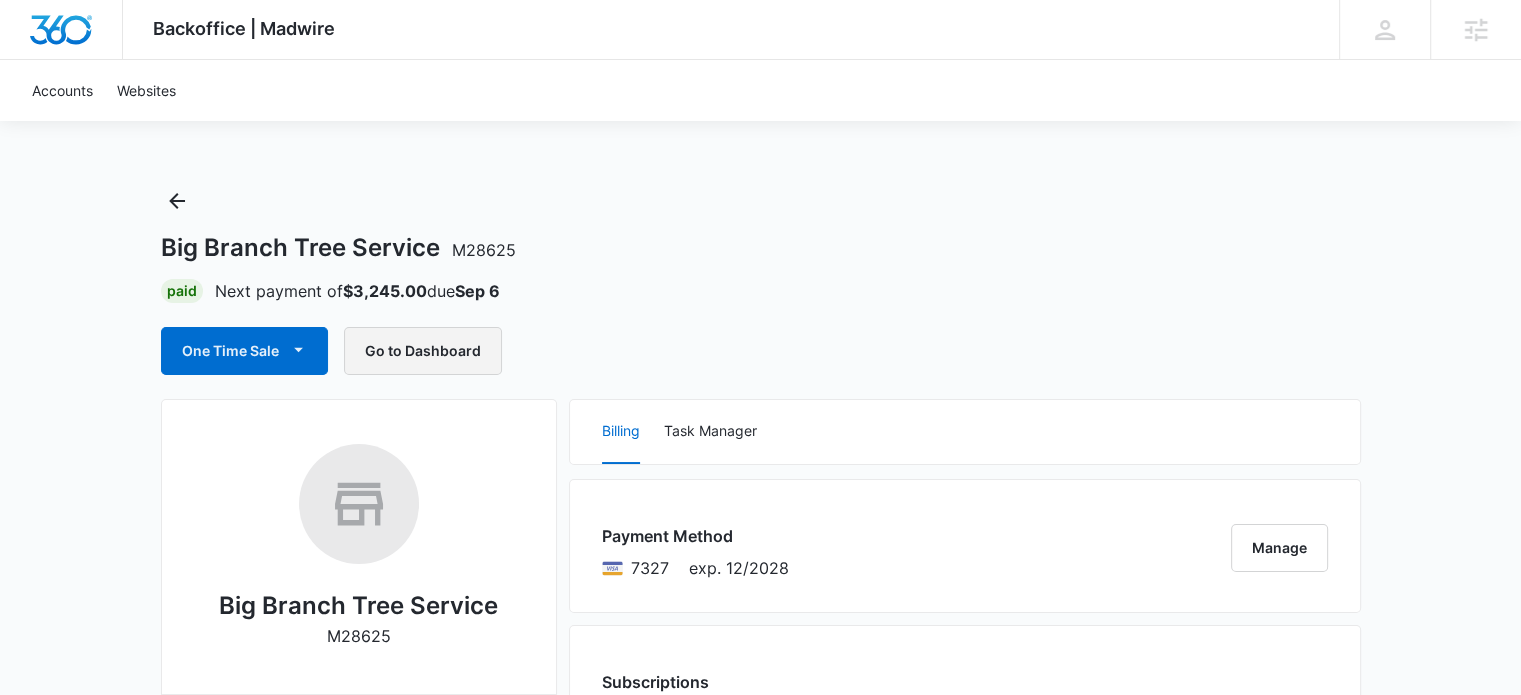 click on "Go to Dashboard" at bounding box center [423, 351] 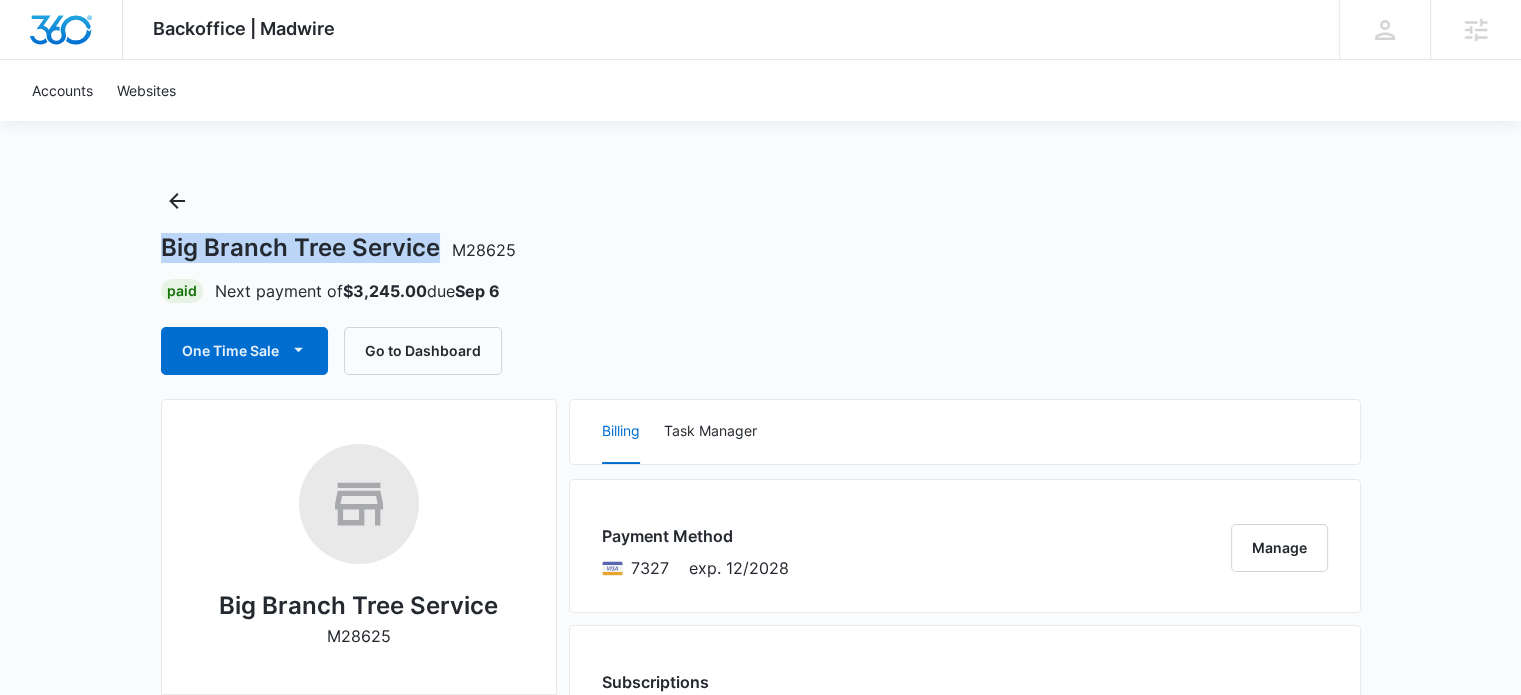 drag, startPoint x: 164, startPoint y: 243, endPoint x: 436, endPoint y: 239, distance: 272.02942 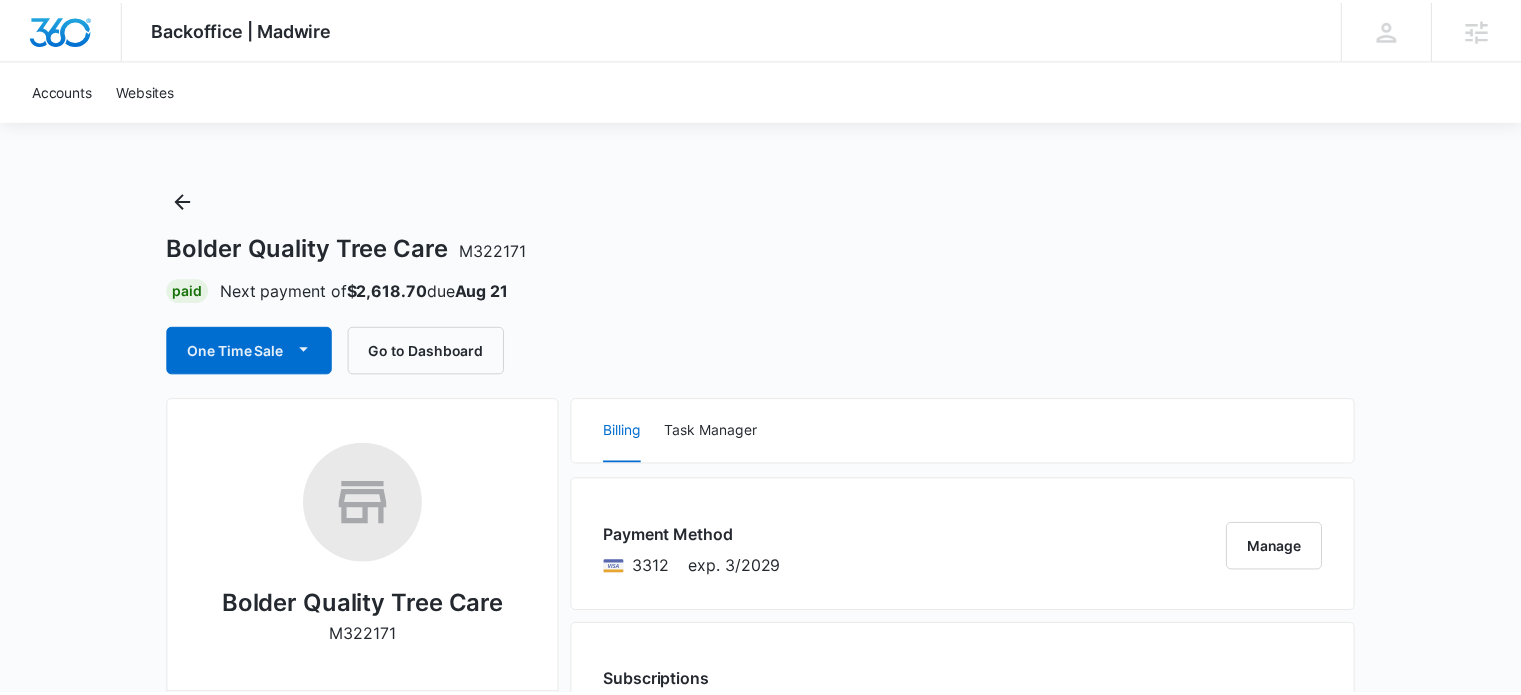 scroll, scrollTop: 0, scrollLeft: 0, axis: both 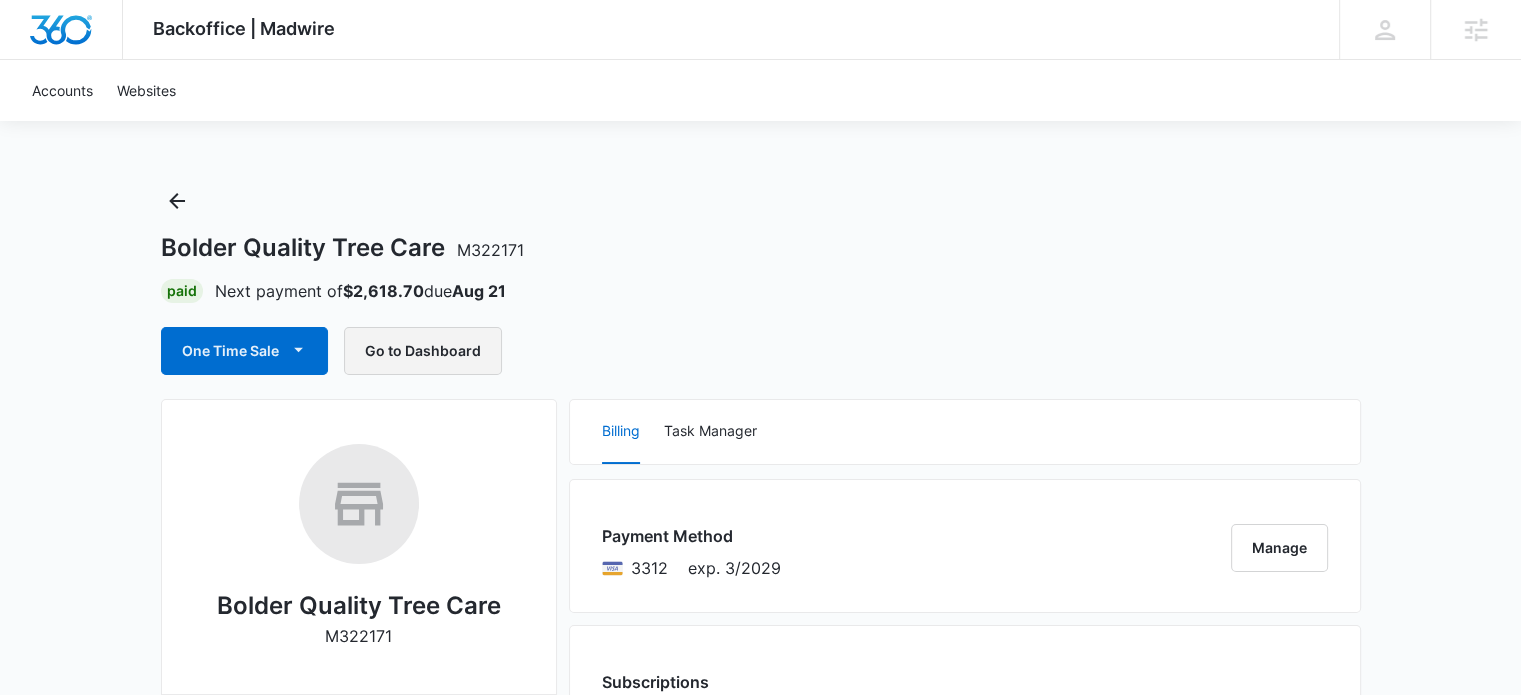 click on "Go to Dashboard" at bounding box center [423, 351] 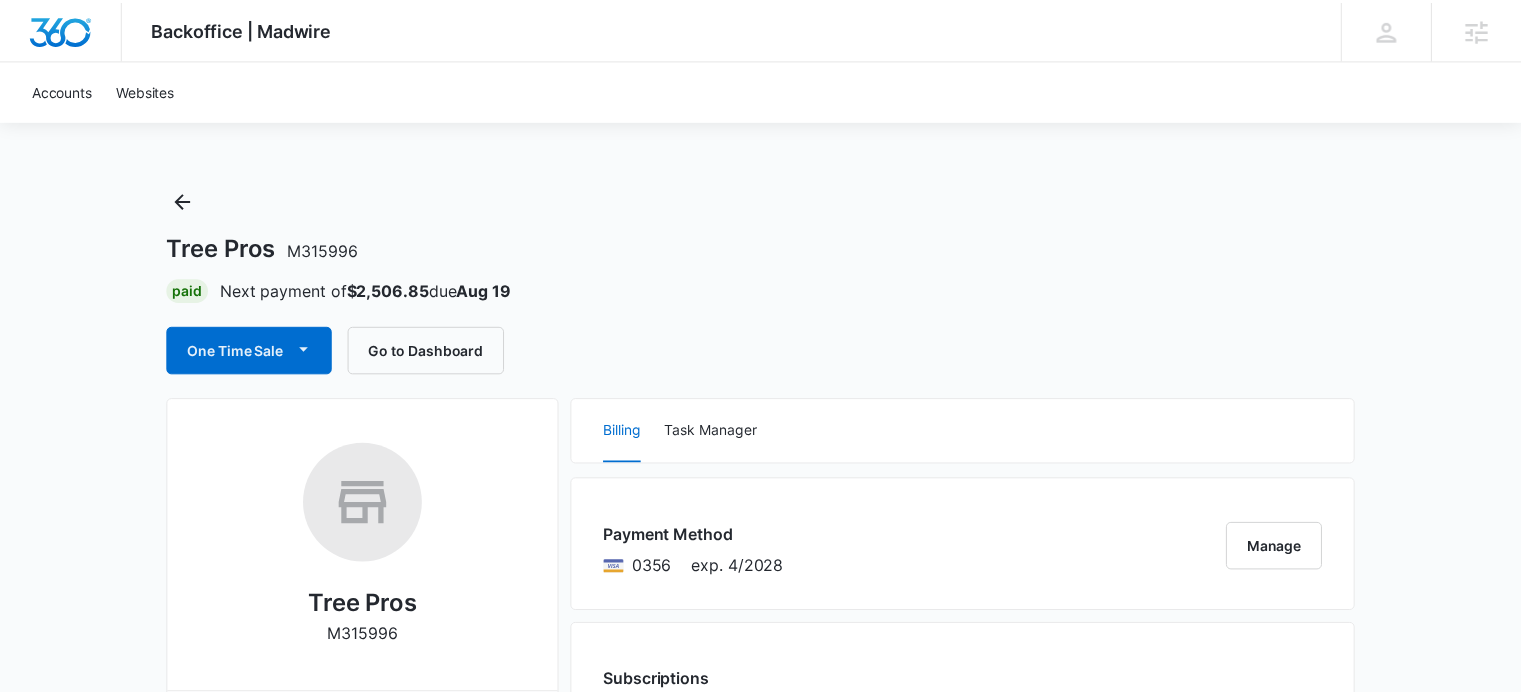 scroll, scrollTop: 0, scrollLeft: 0, axis: both 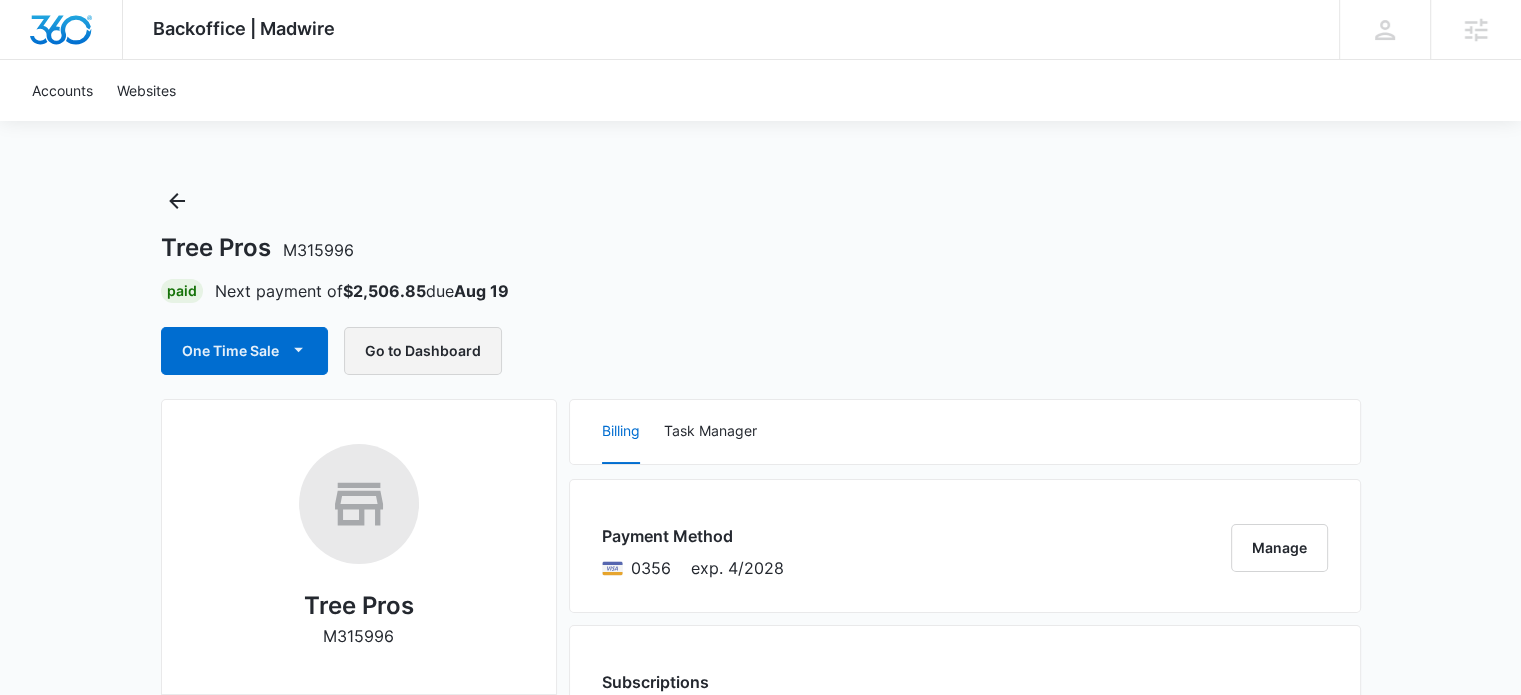 click on "Go to Dashboard" at bounding box center (423, 351) 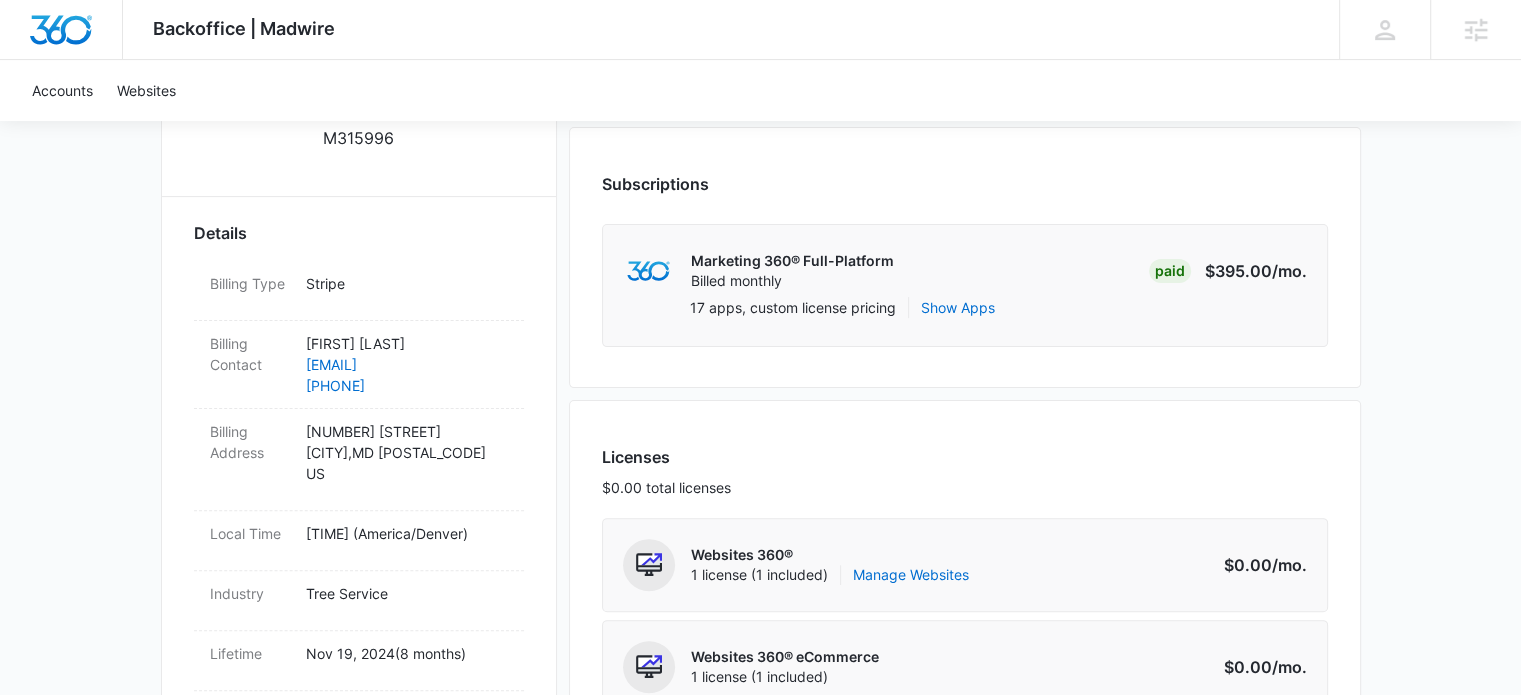 scroll, scrollTop: 500, scrollLeft: 0, axis: vertical 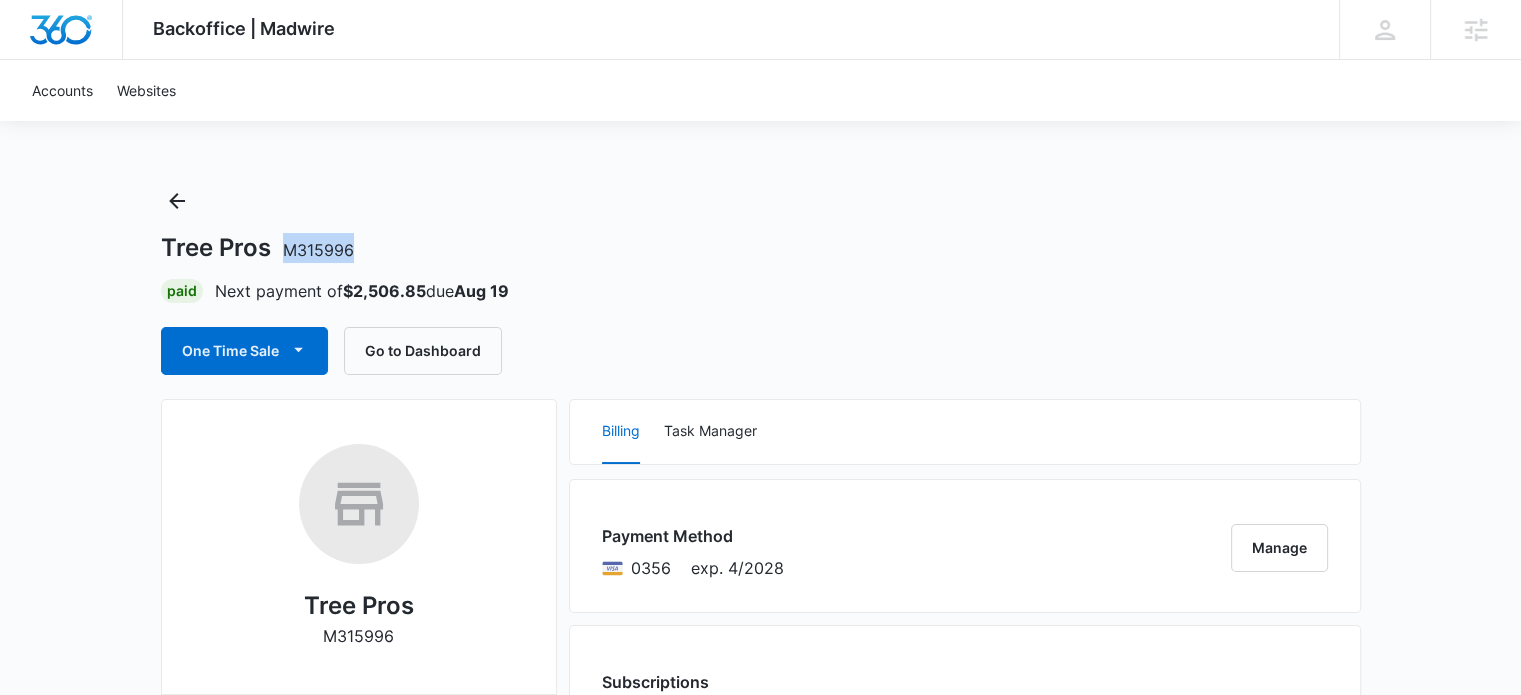 drag, startPoint x: 376, startPoint y: 243, endPoint x: 283, endPoint y: 251, distance: 93.34345 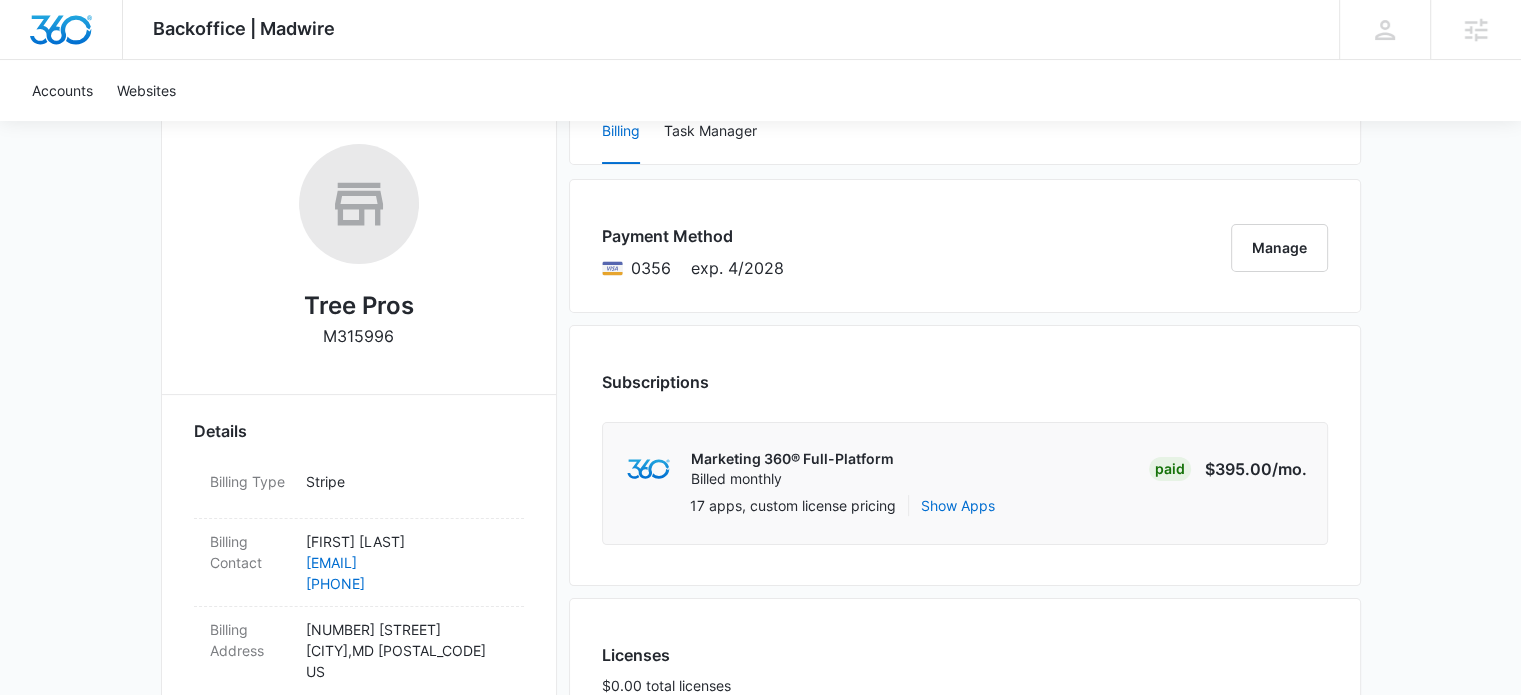 scroll, scrollTop: 0, scrollLeft: 0, axis: both 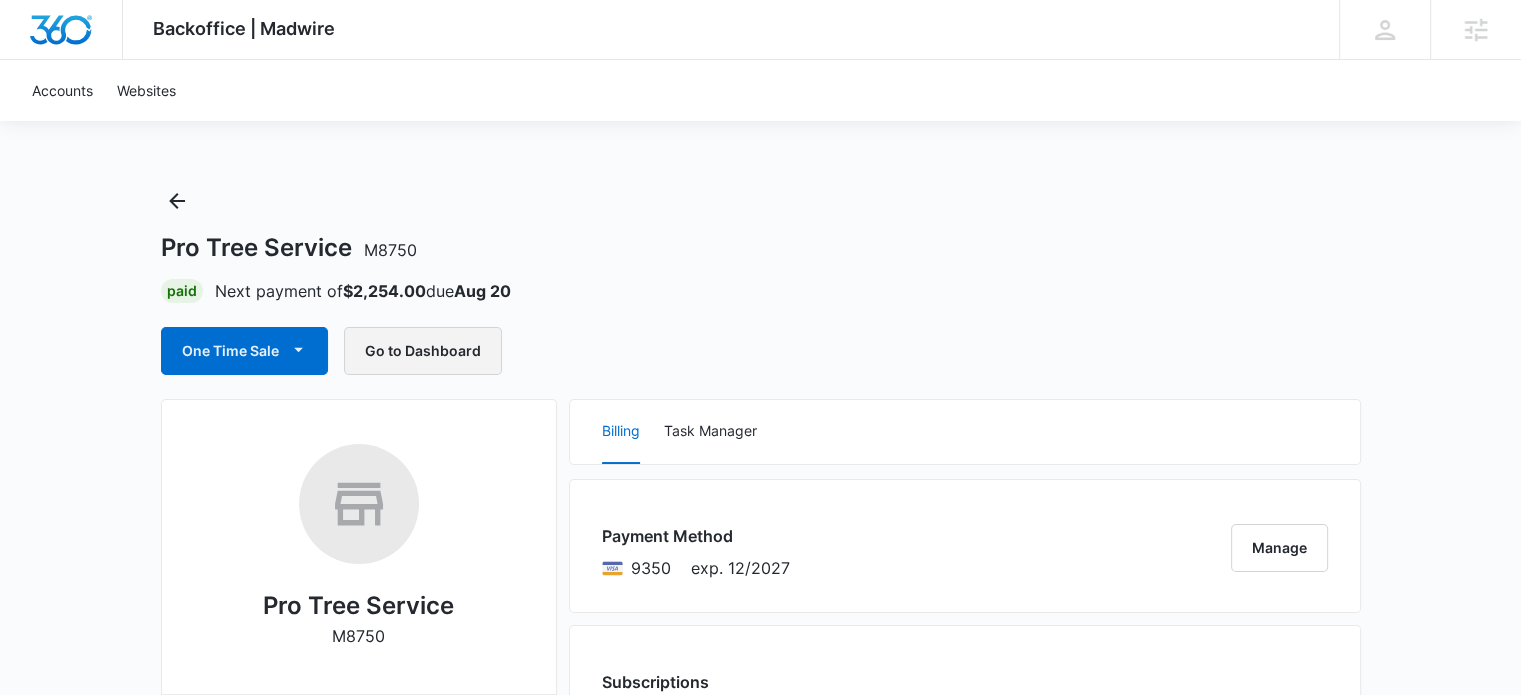 click on "Go to Dashboard" at bounding box center [423, 351] 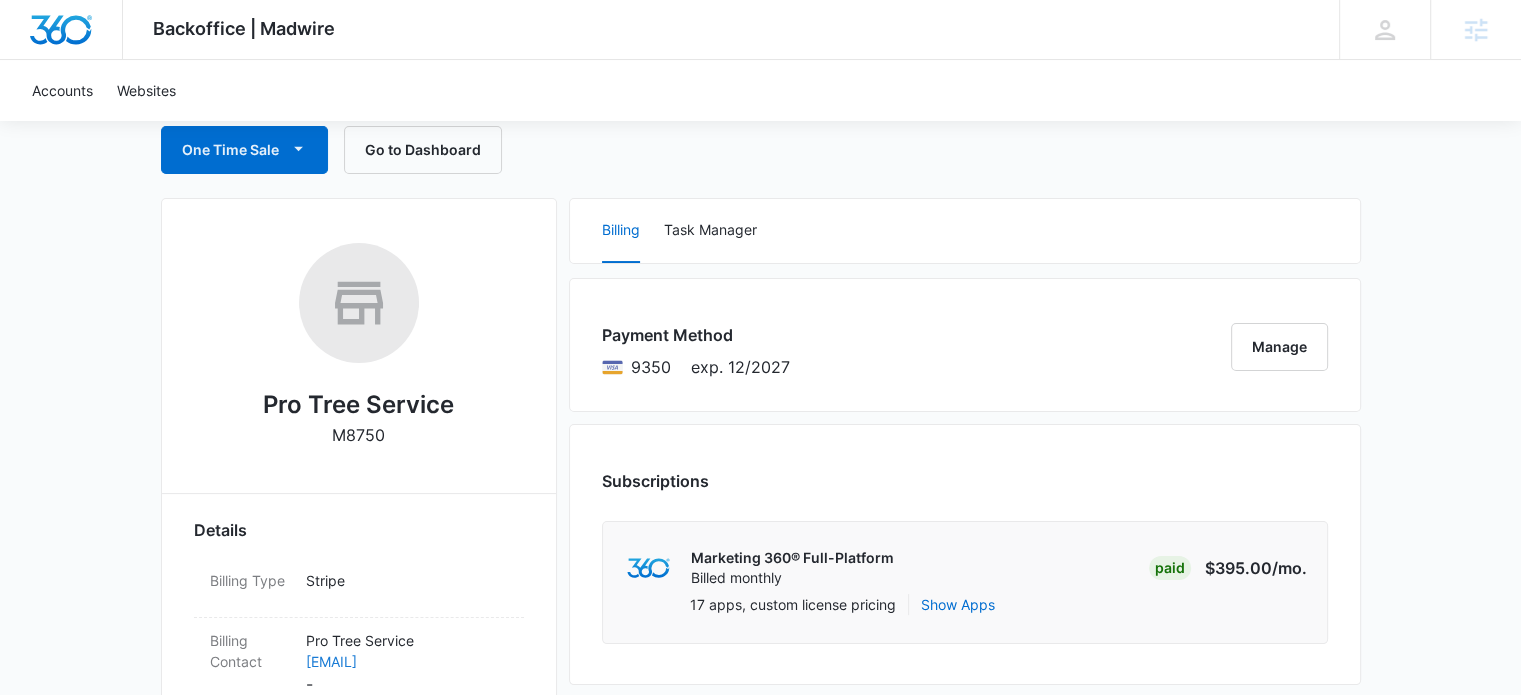 scroll, scrollTop: 0, scrollLeft: 0, axis: both 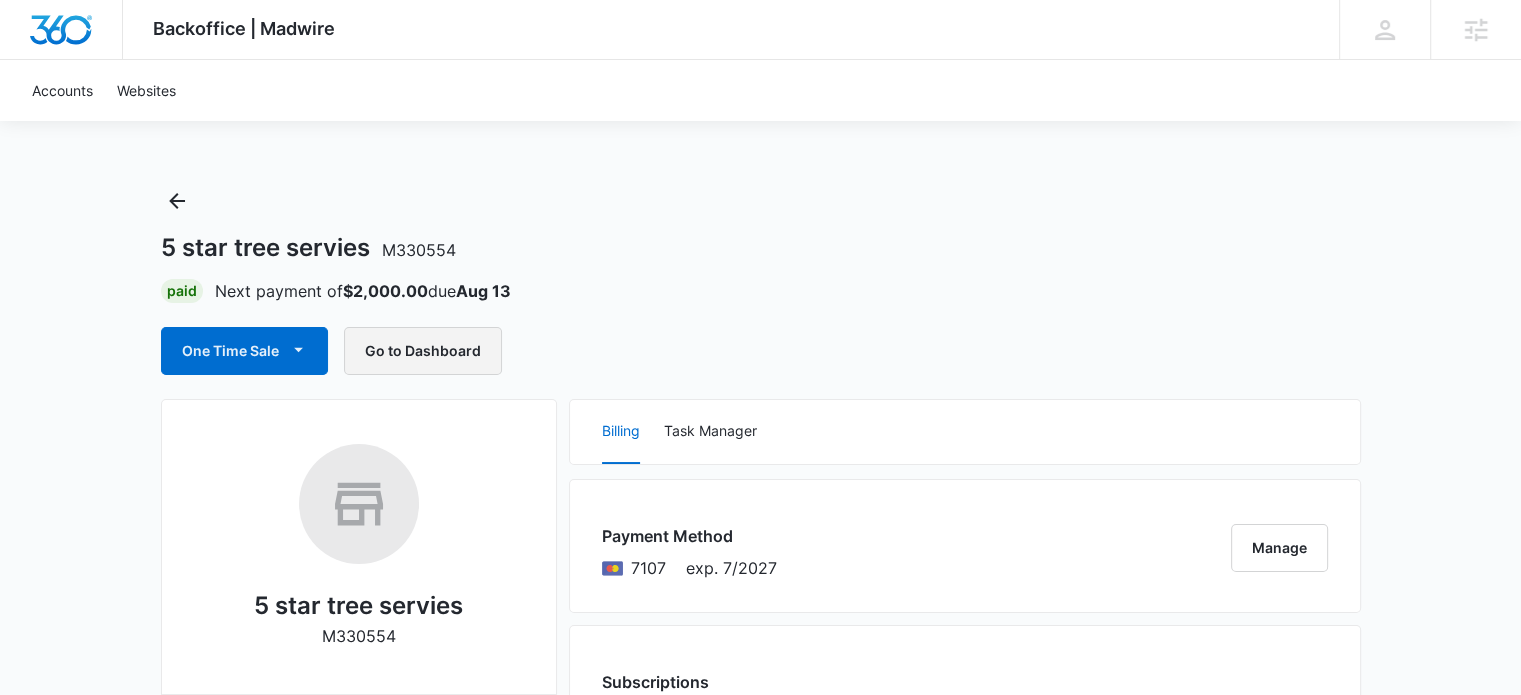 click on "Go to Dashboard" at bounding box center [423, 351] 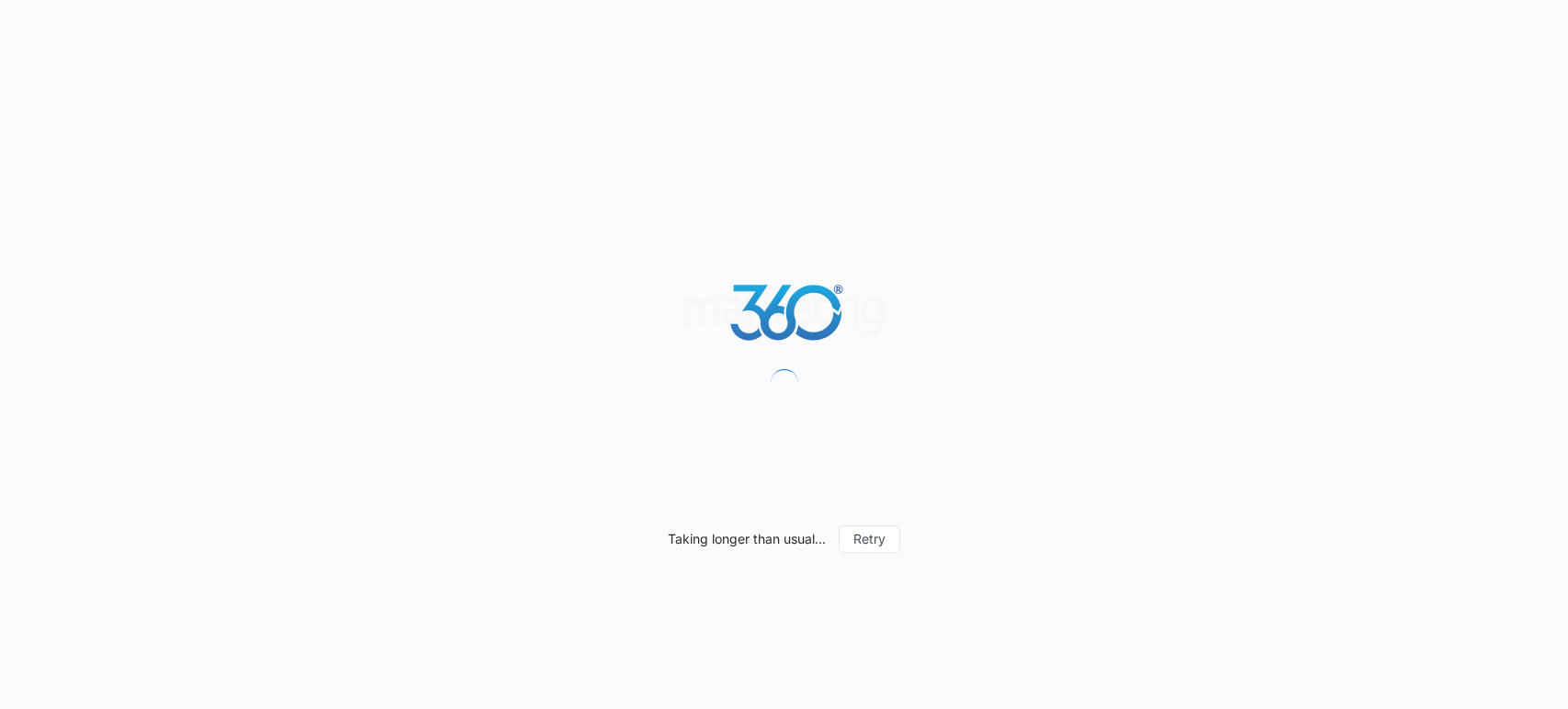 scroll, scrollTop: 0, scrollLeft: 0, axis: both 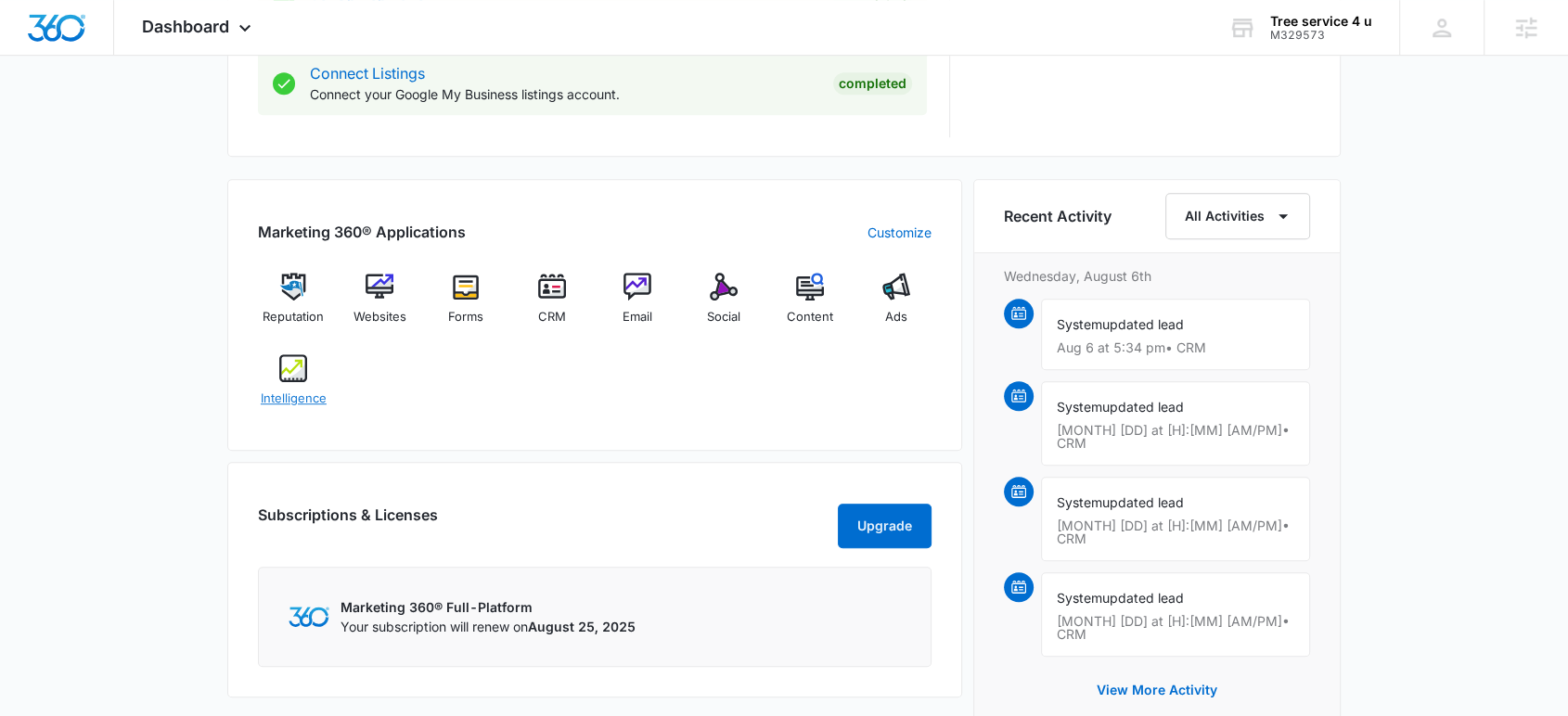 click at bounding box center [293, 368] 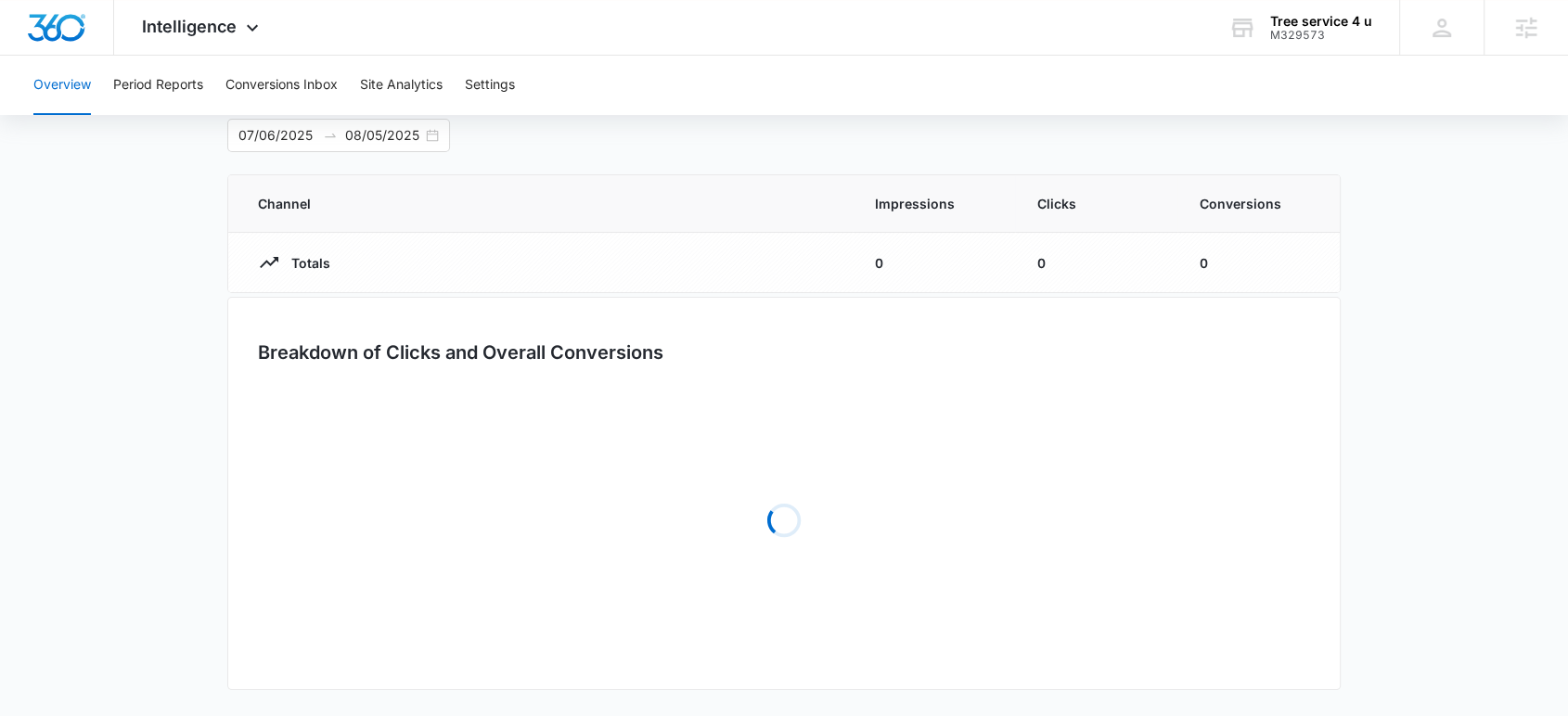 scroll, scrollTop: 0, scrollLeft: 0, axis: both 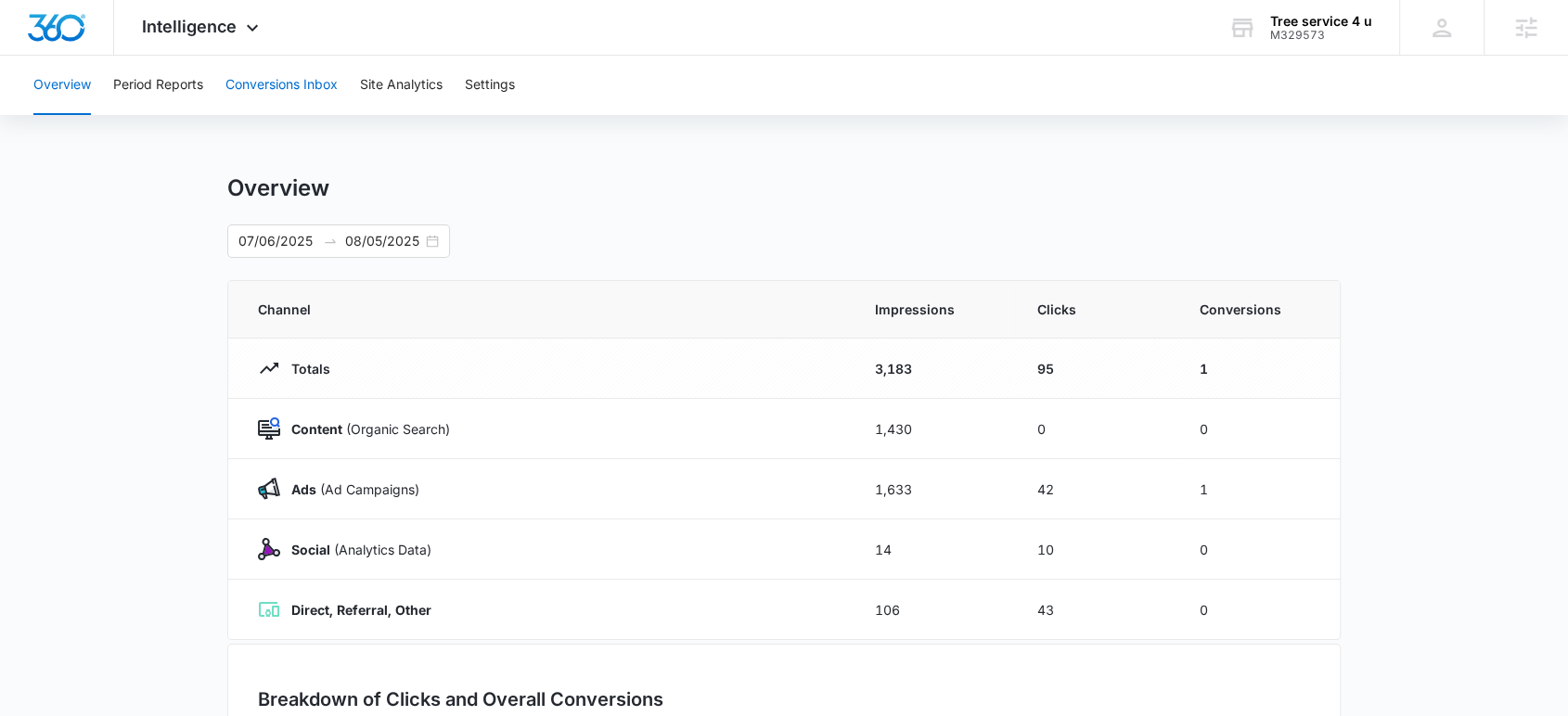 click on "Conversions Inbox" at bounding box center (281, 85) 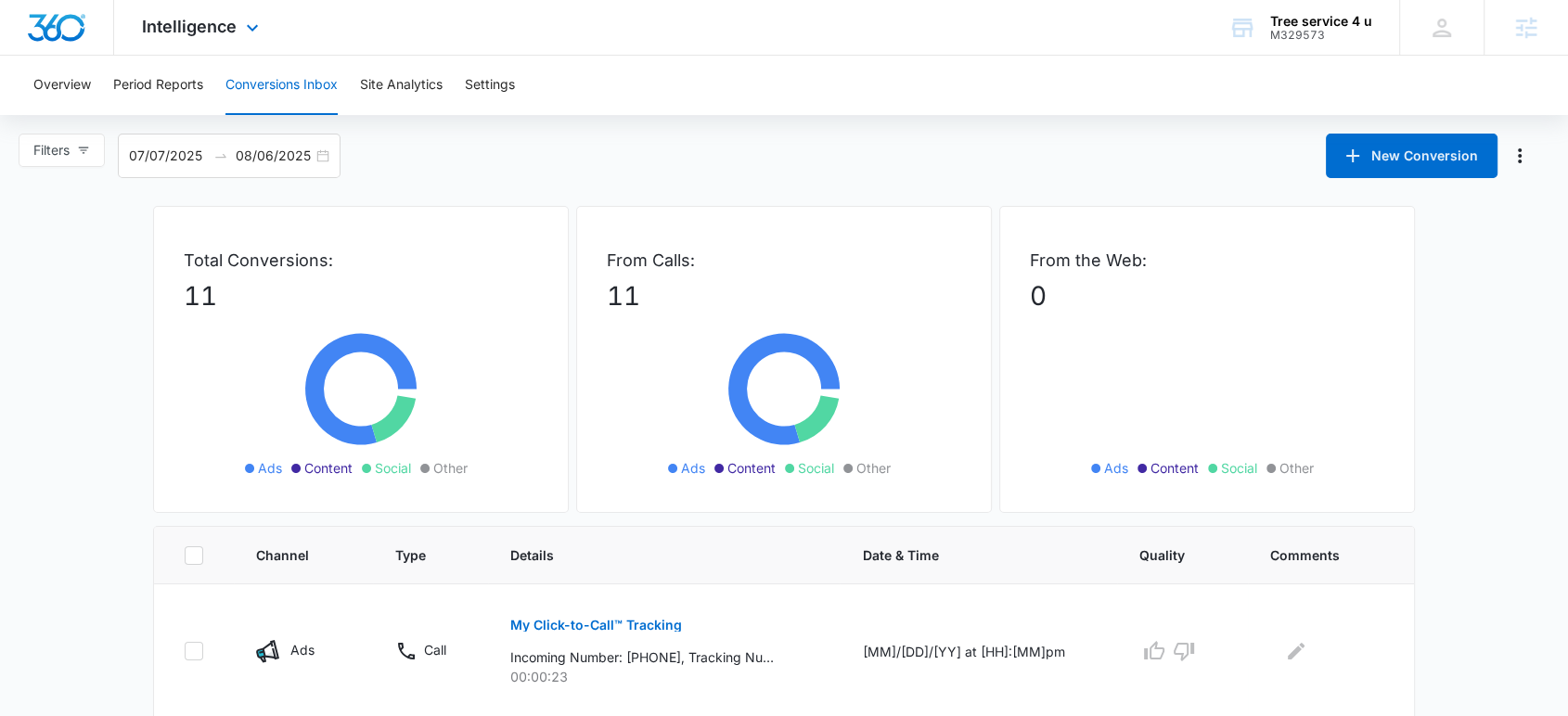 click on "Intelligence Apps Reputation Websites Forms CRM Email Social Content Ads Intelligence Files Brand Settings" at bounding box center [202, 27] 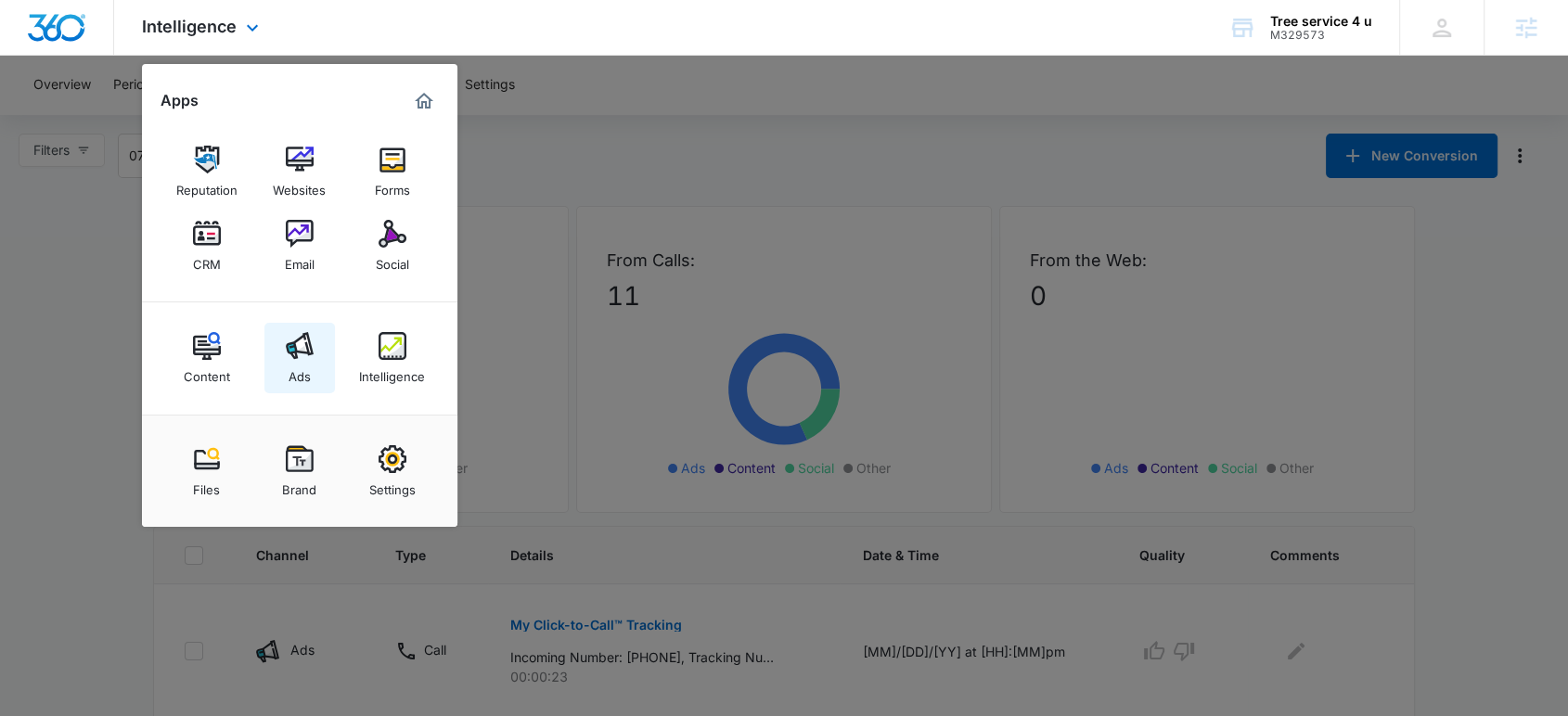 click at bounding box center [300, 346] 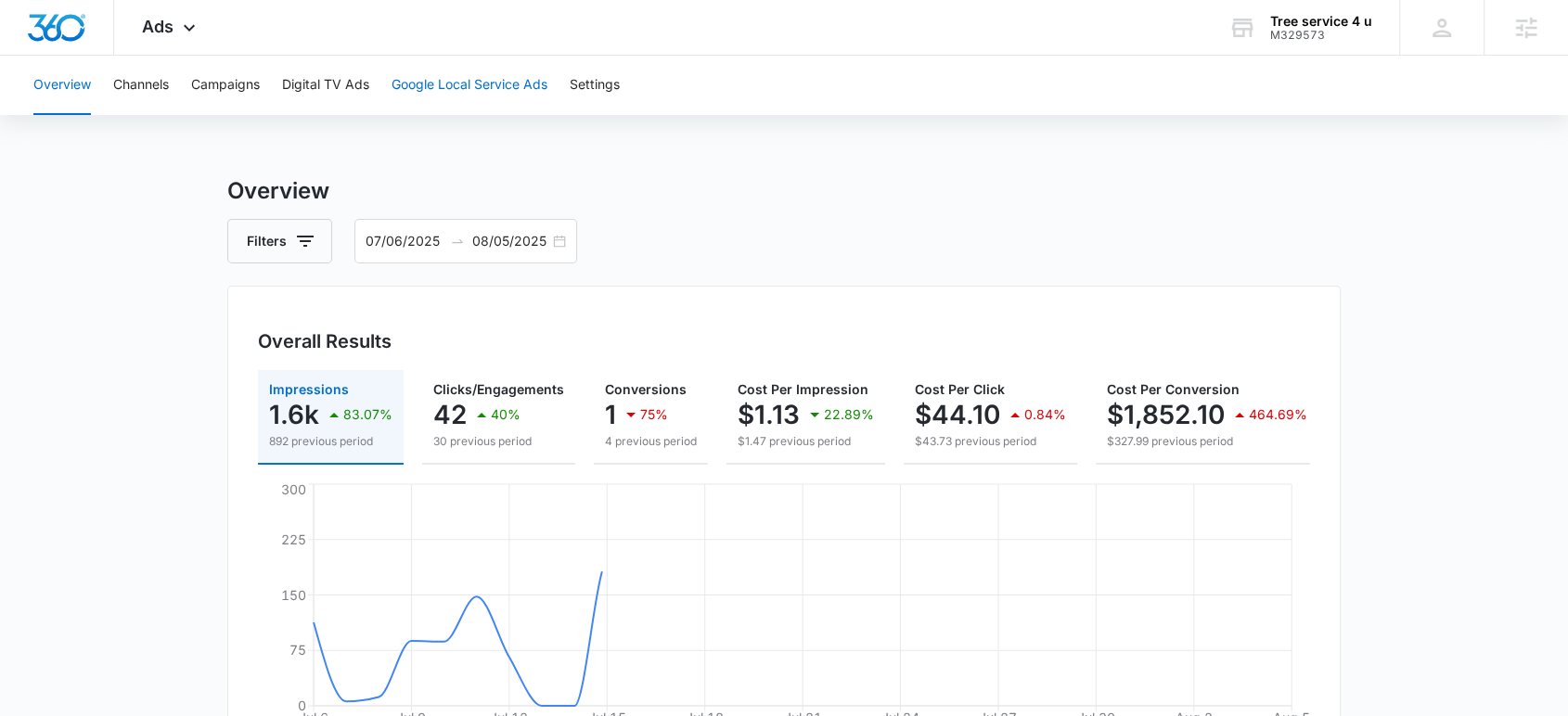 click on "Google Local Service Ads" at bounding box center [469, 85] 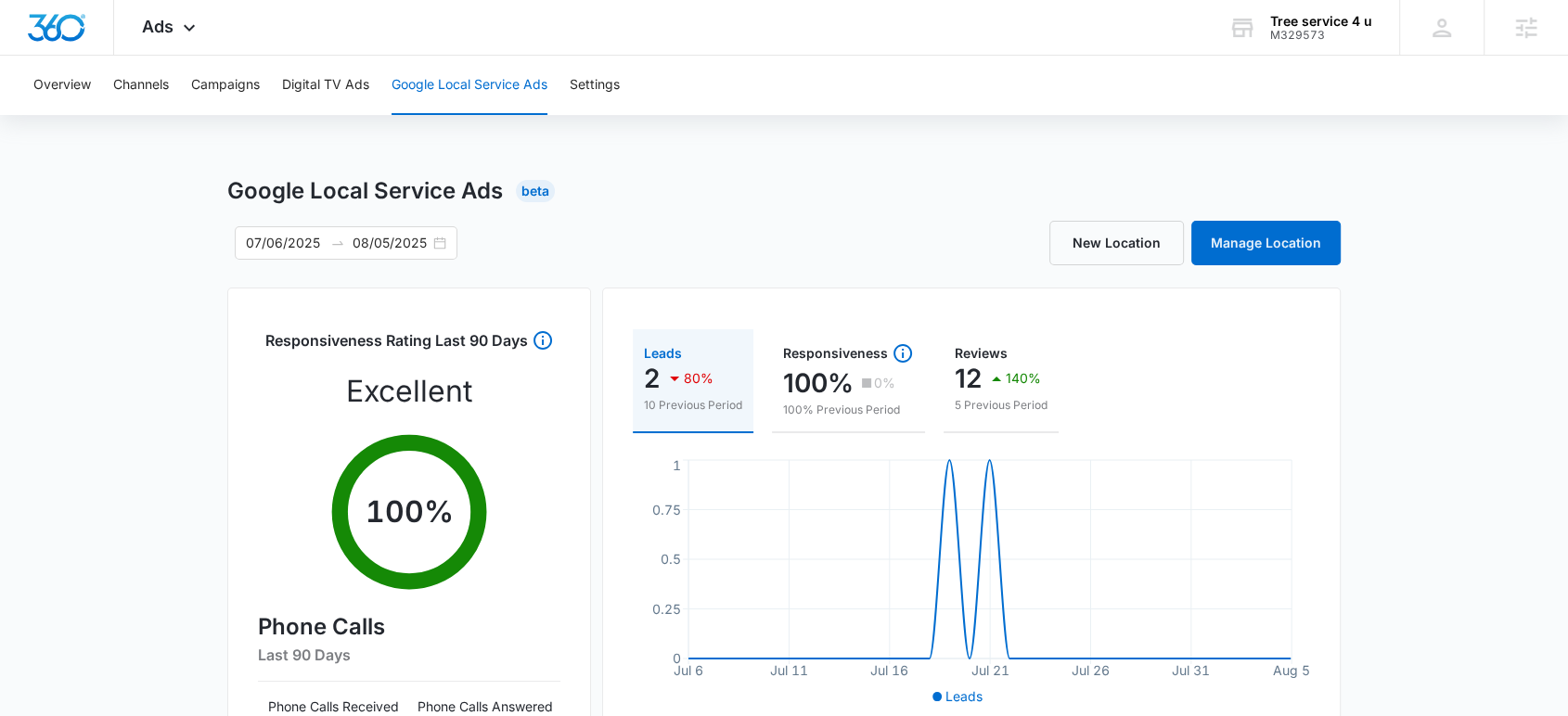 scroll, scrollTop: 0, scrollLeft: 0, axis: both 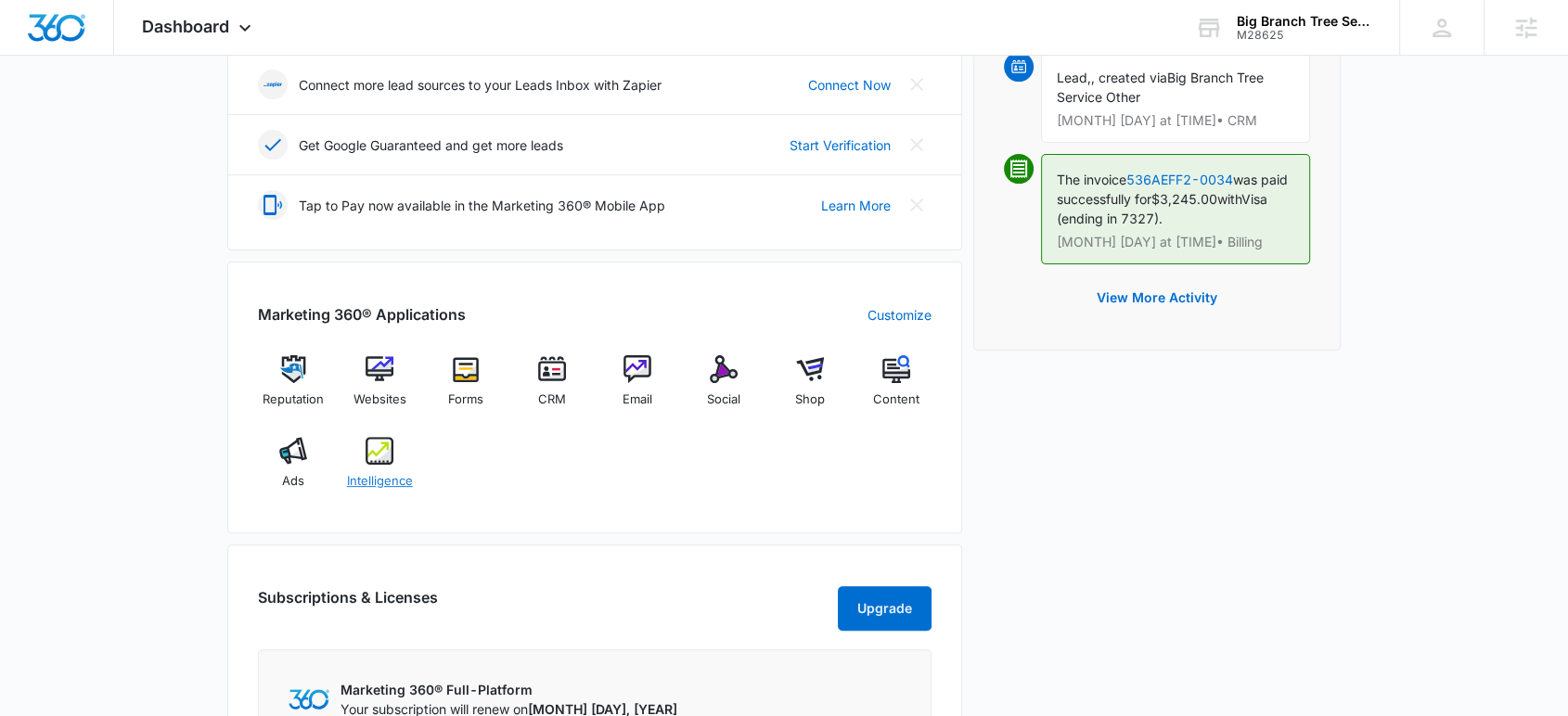 click at bounding box center (379, 451) 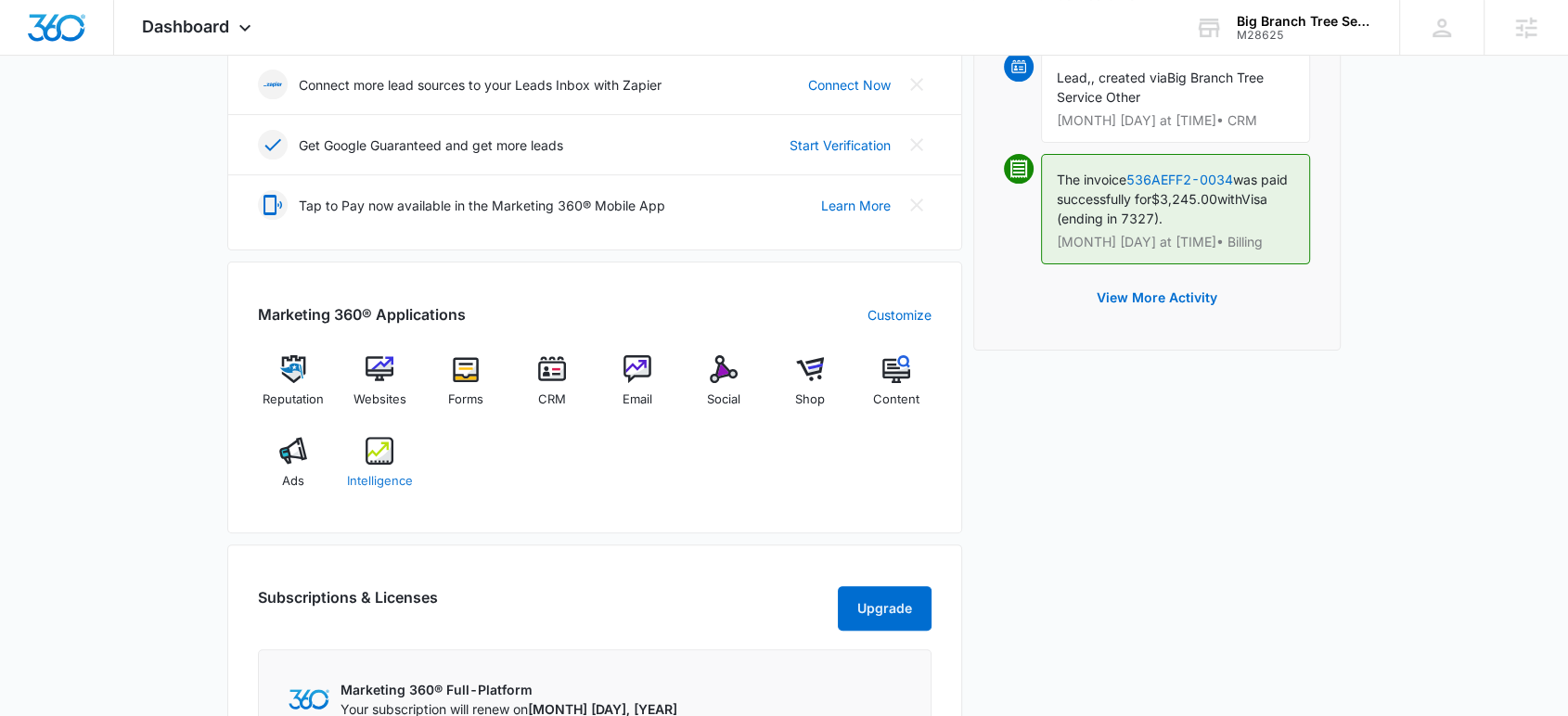 scroll, scrollTop: 0, scrollLeft: 0, axis: both 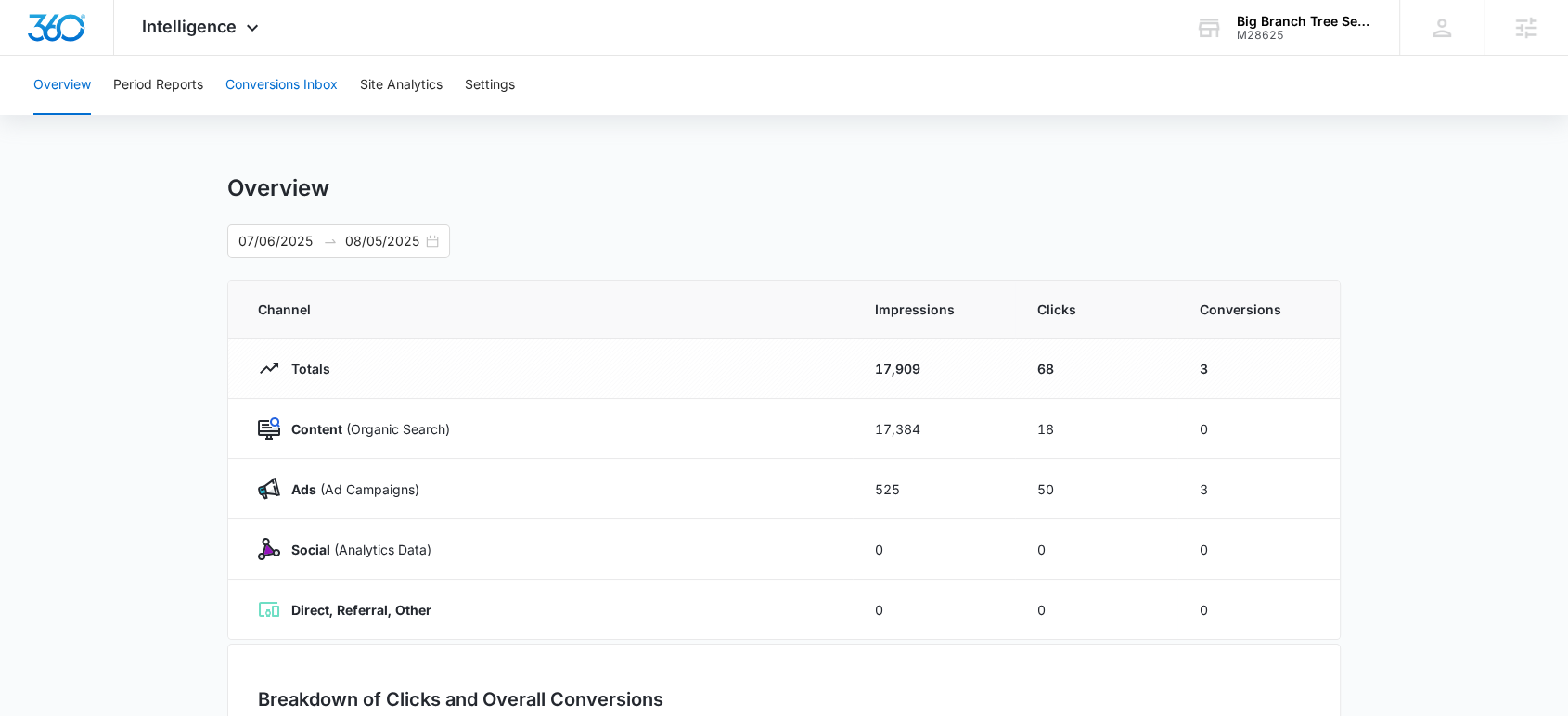 click on "Conversions Inbox" at bounding box center [281, 85] 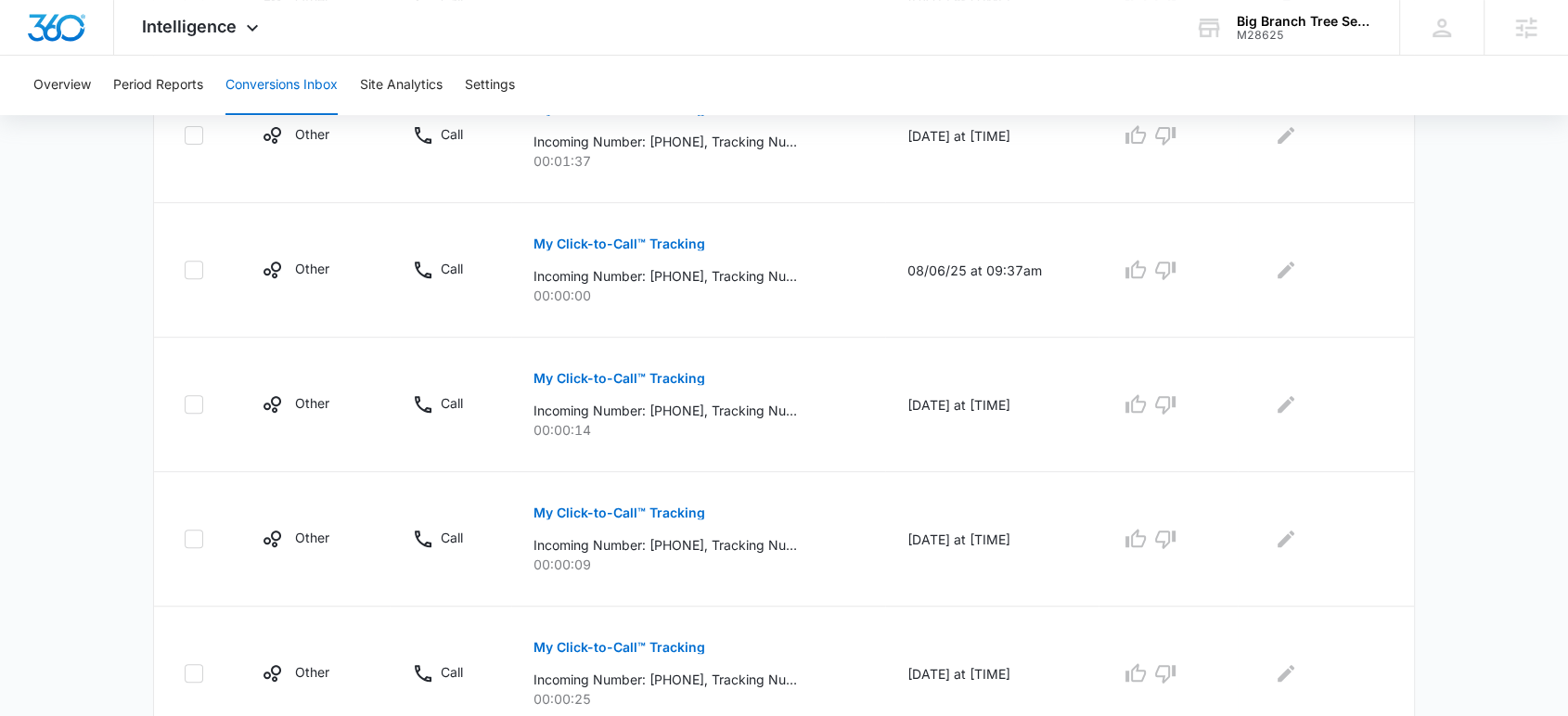 scroll, scrollTop: 0, scrollLeft: 0, axis: both 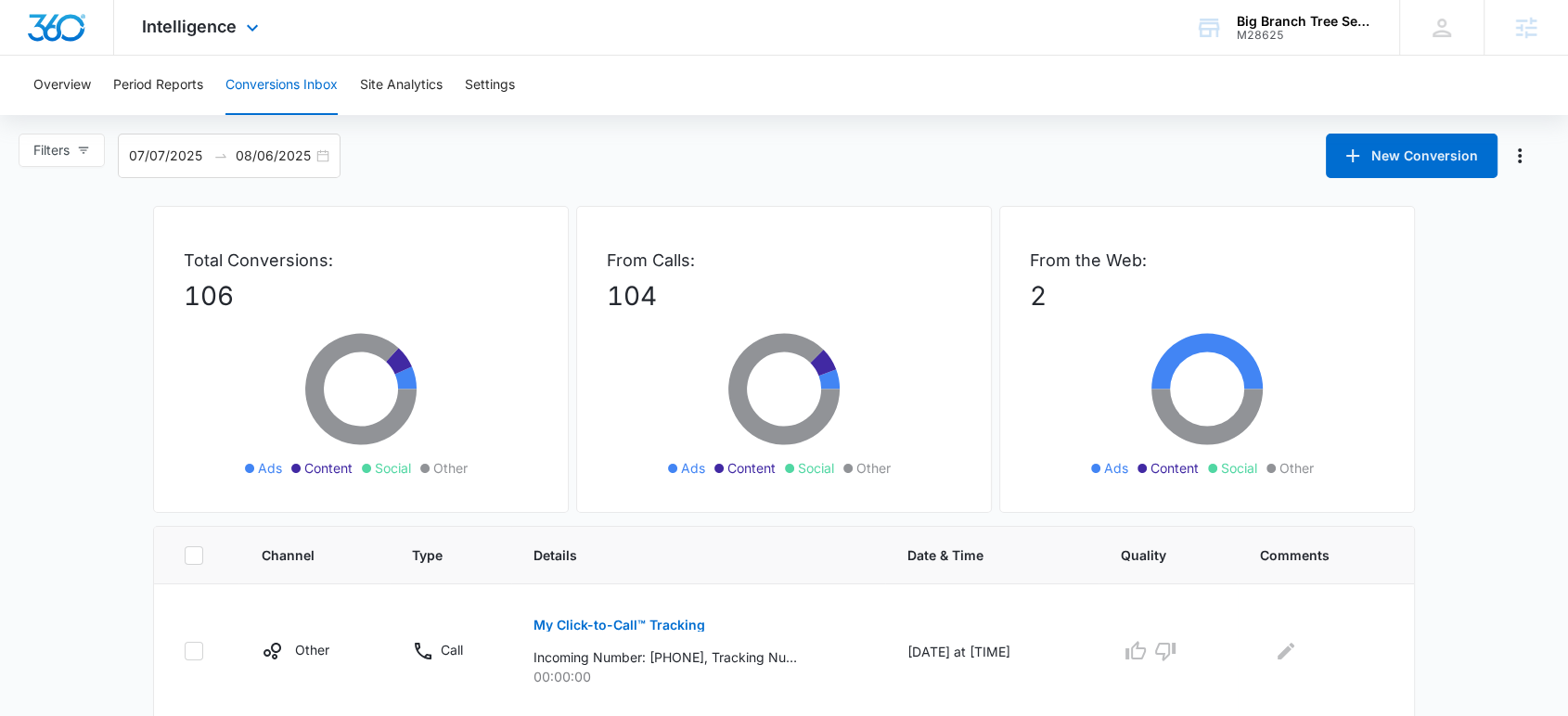 click on "Intelligence Apps Reputation Websites Forms CRM Email Social Shop Content Ads Intelligence Files Brand Settings" at bounding box center [202, 27] 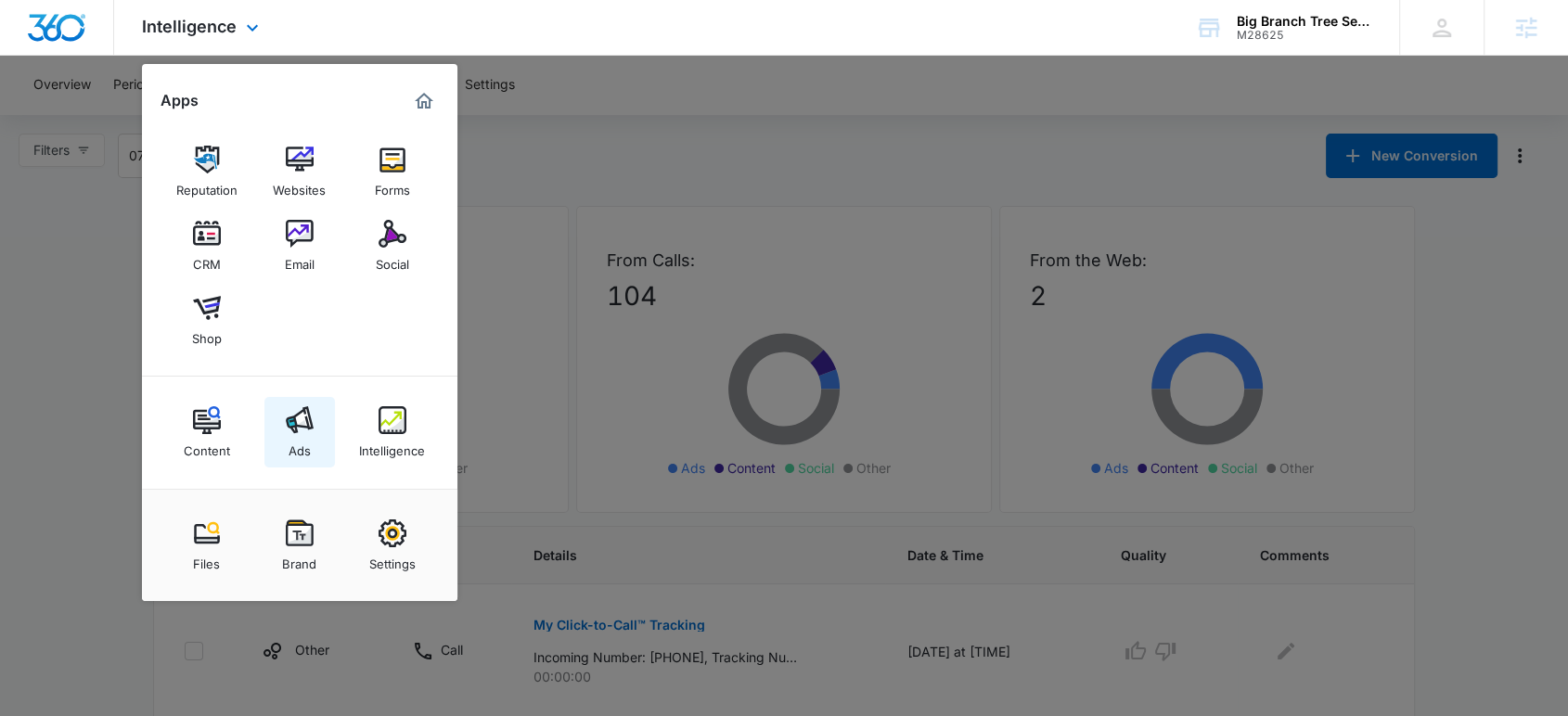 click on "Ads" at bounding box center [300, 432] 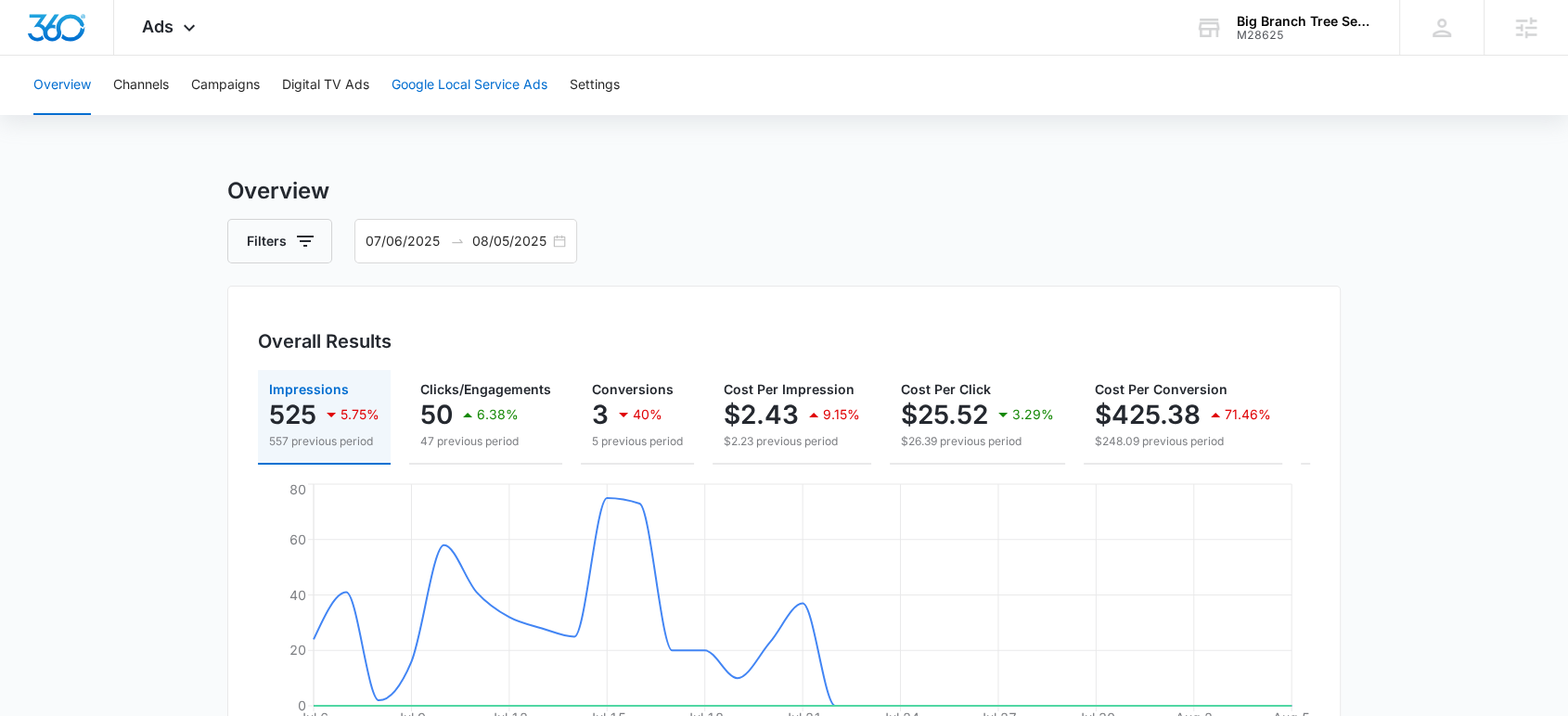 click on "Google Local Service Ads" at bounding box center (469, 85) 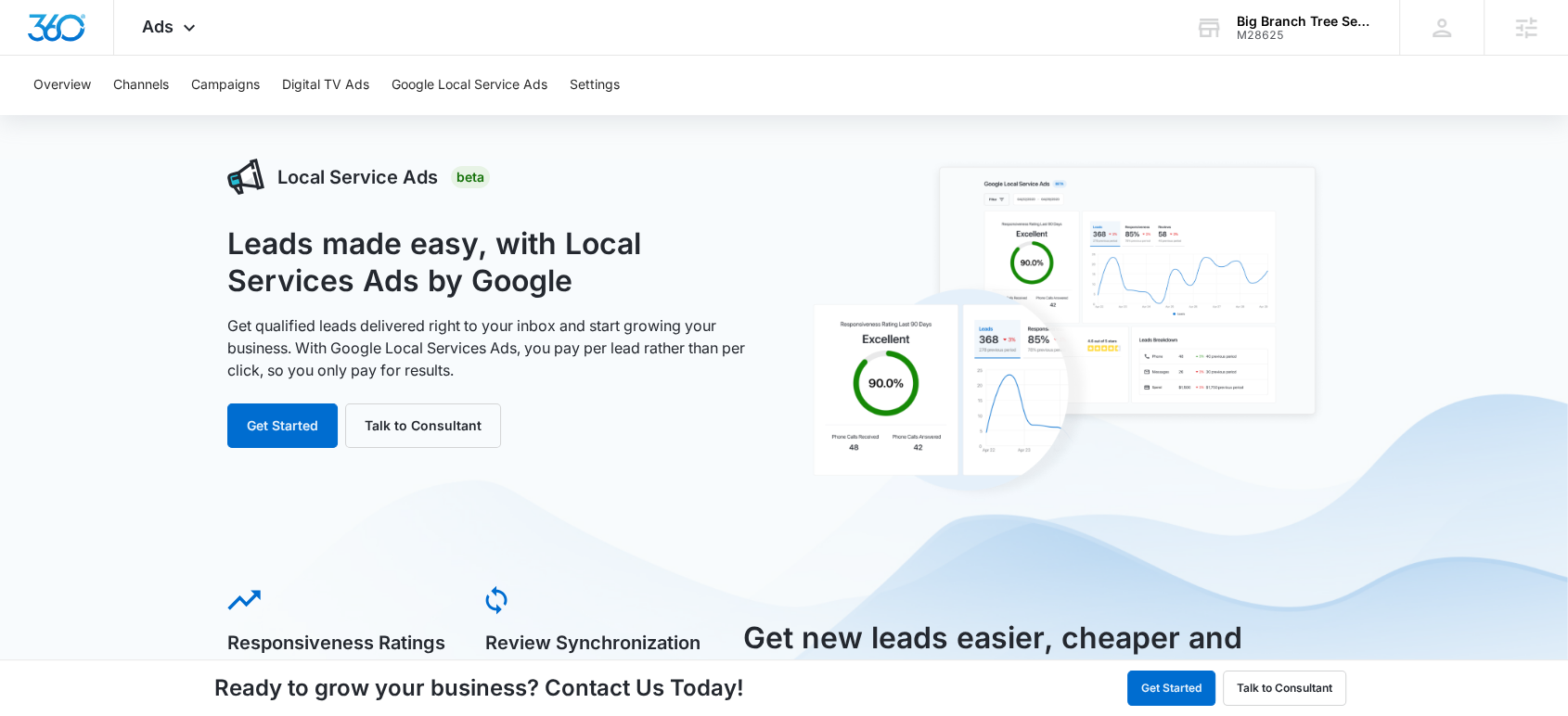 scroll, scrollTop: 0, scrollLeft: 0, axis: both 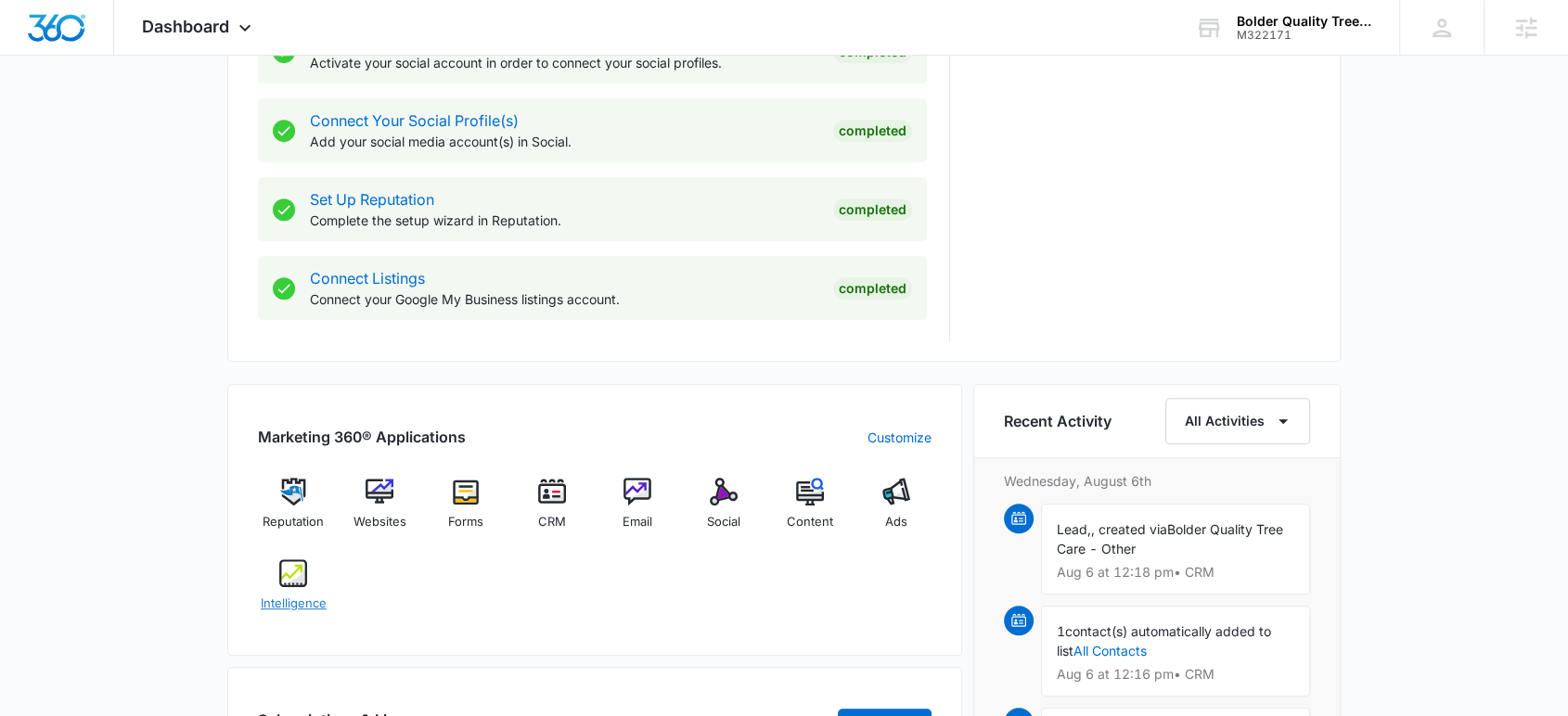 click at bounding box center (293, 573) 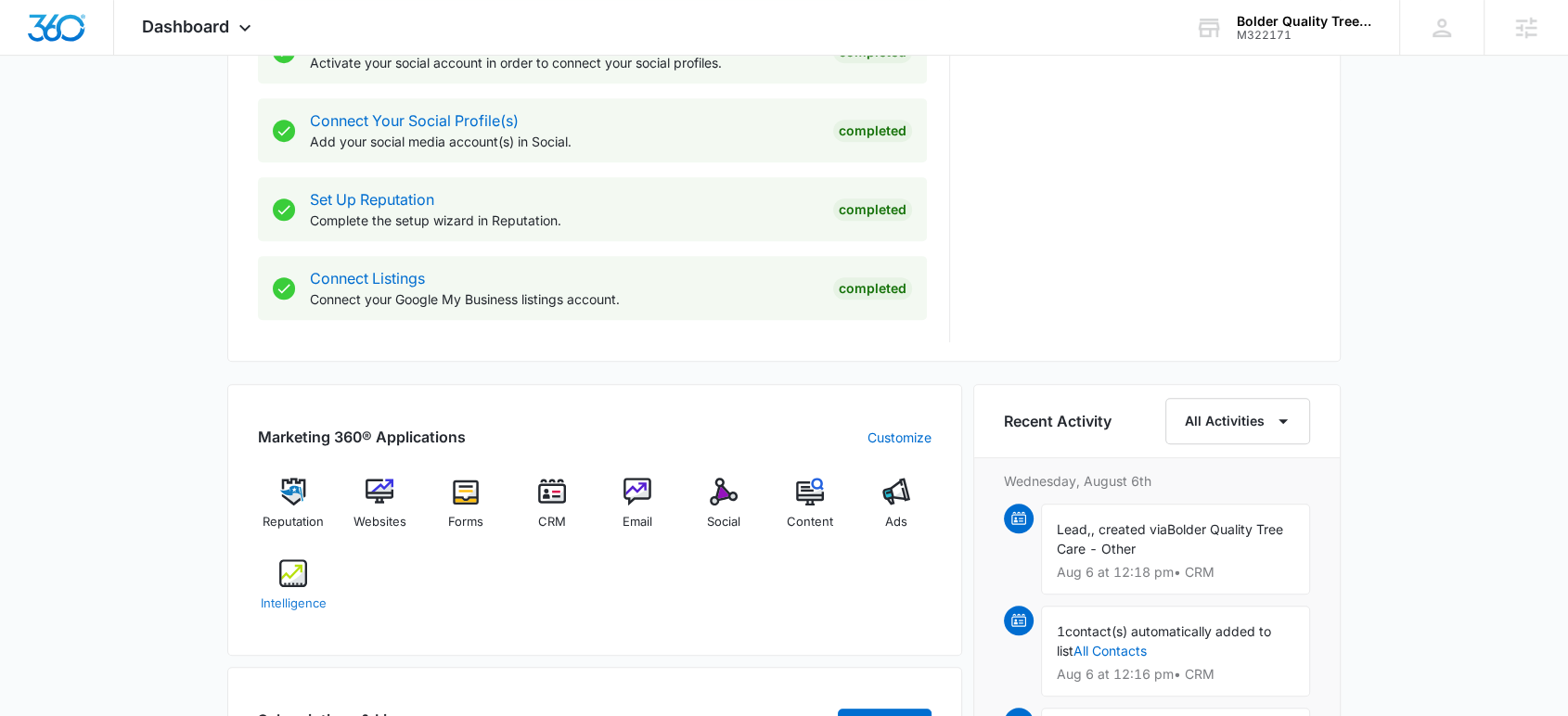 scroll, scrollTop: 0, scrollLeft: 0, axis: both 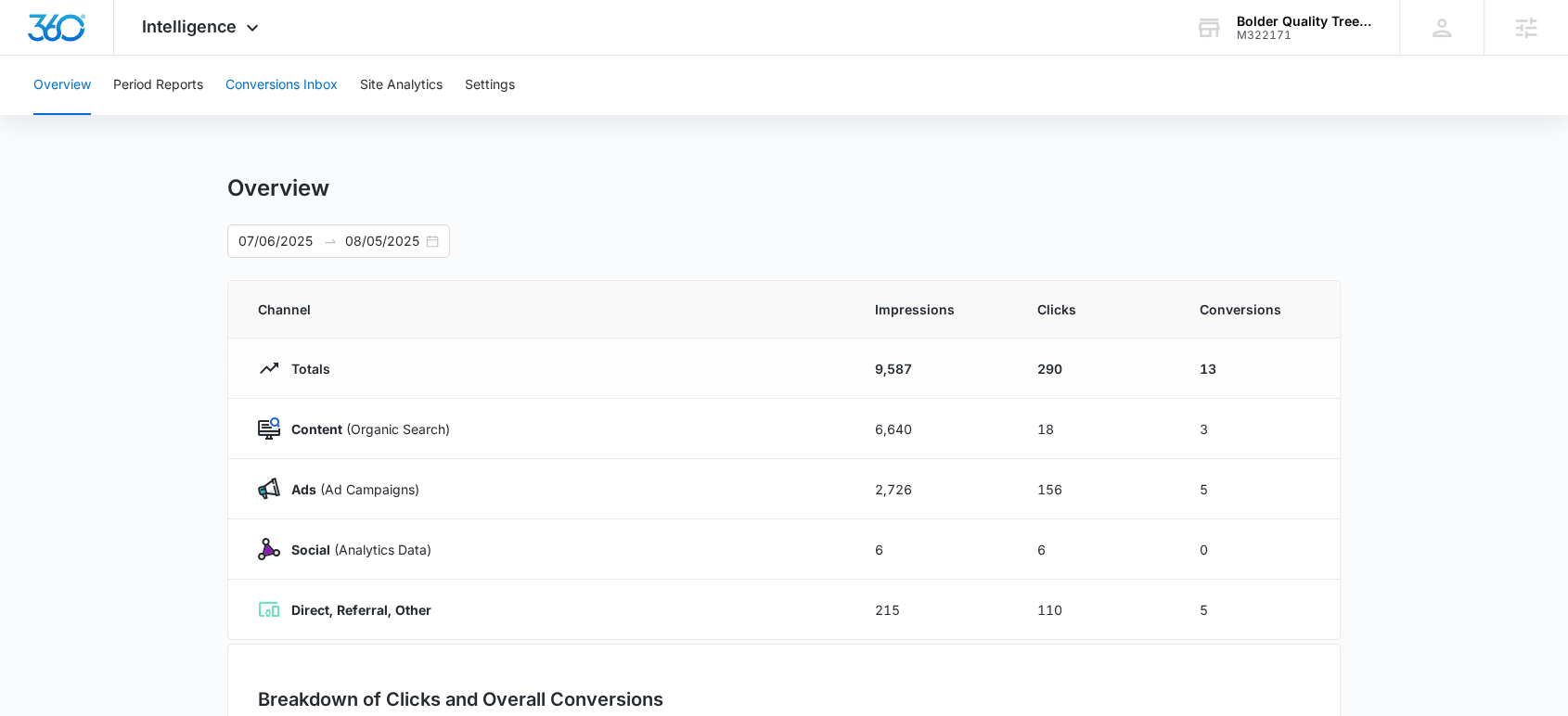click on "Conversions Inbox" at bounding box center (281, 85) 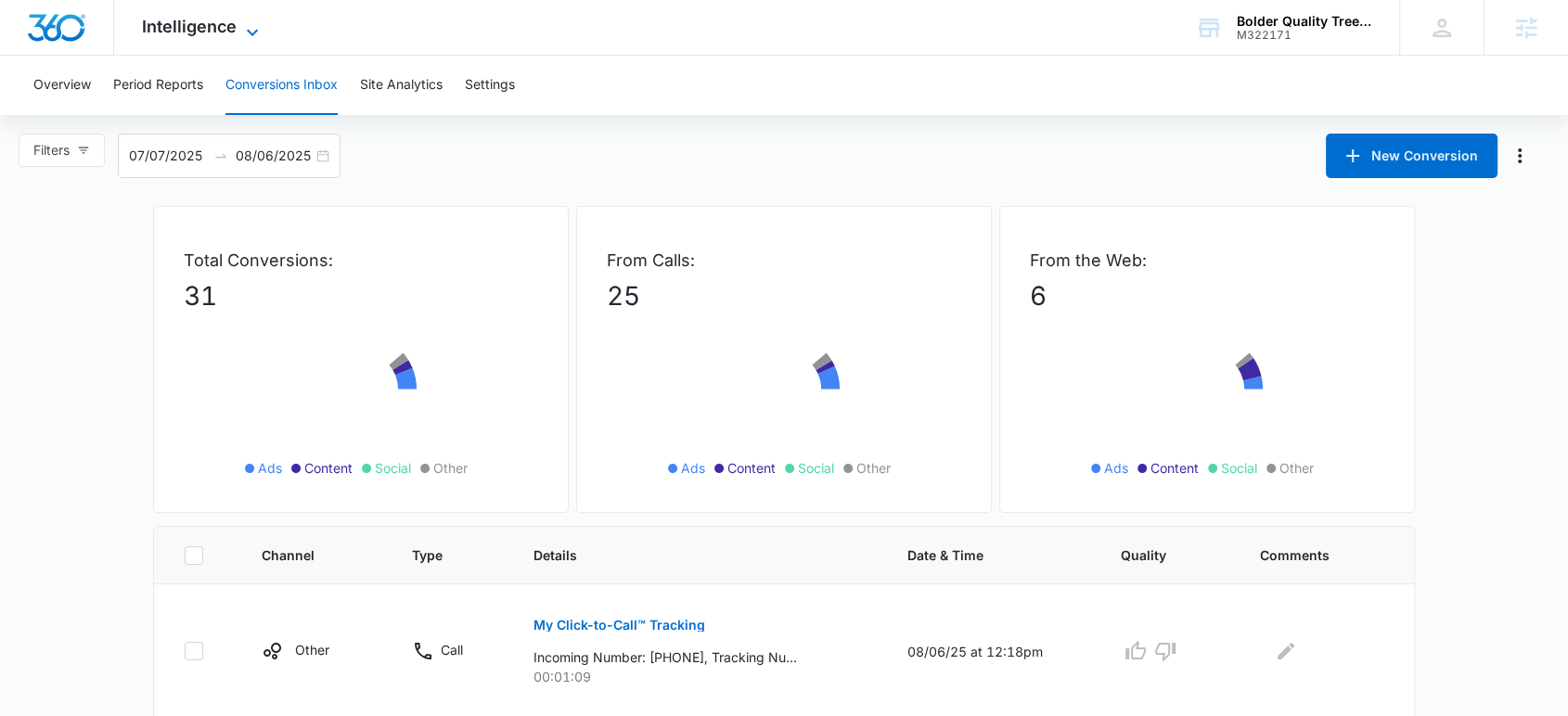 click on "Intelligence" at bounding box center (189, 26) 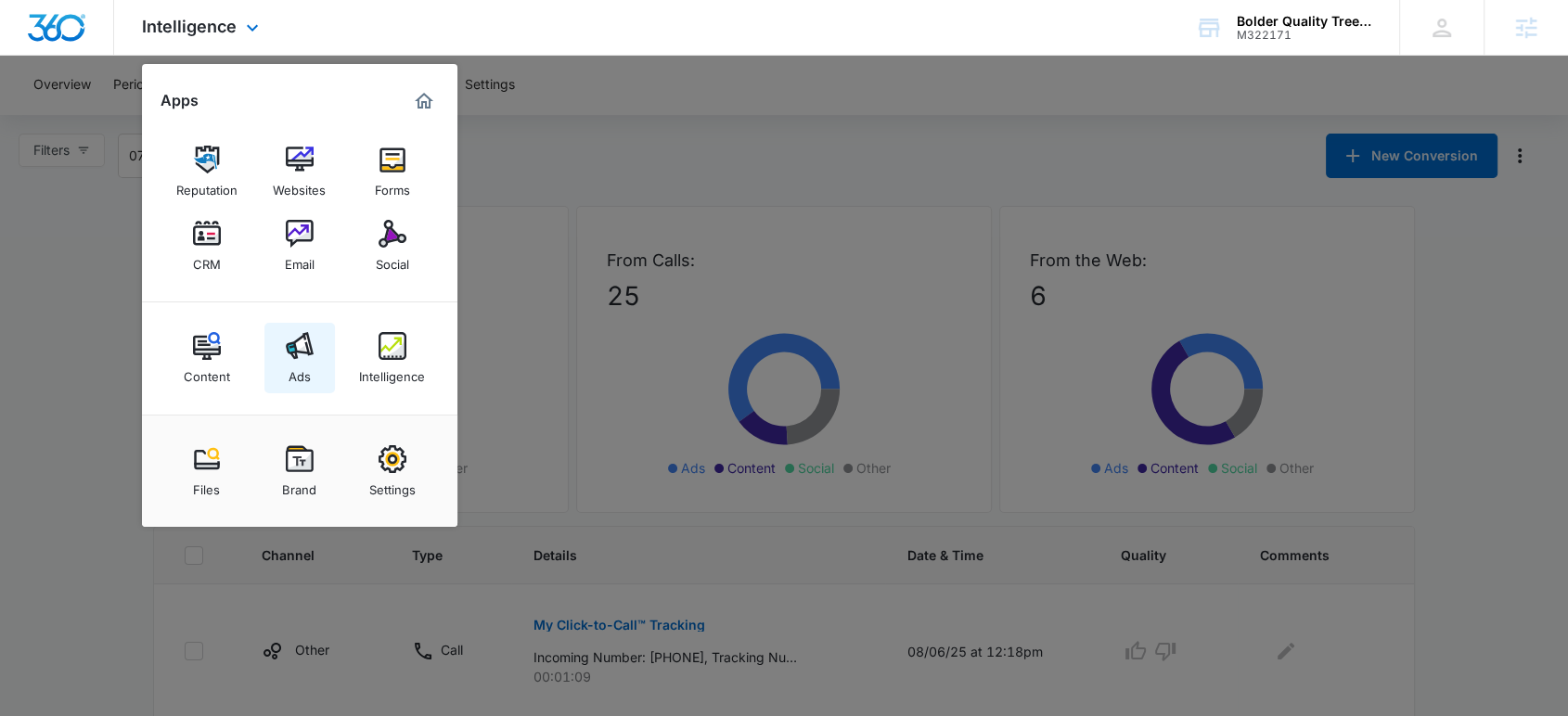 click at bounding box center [300, 346] 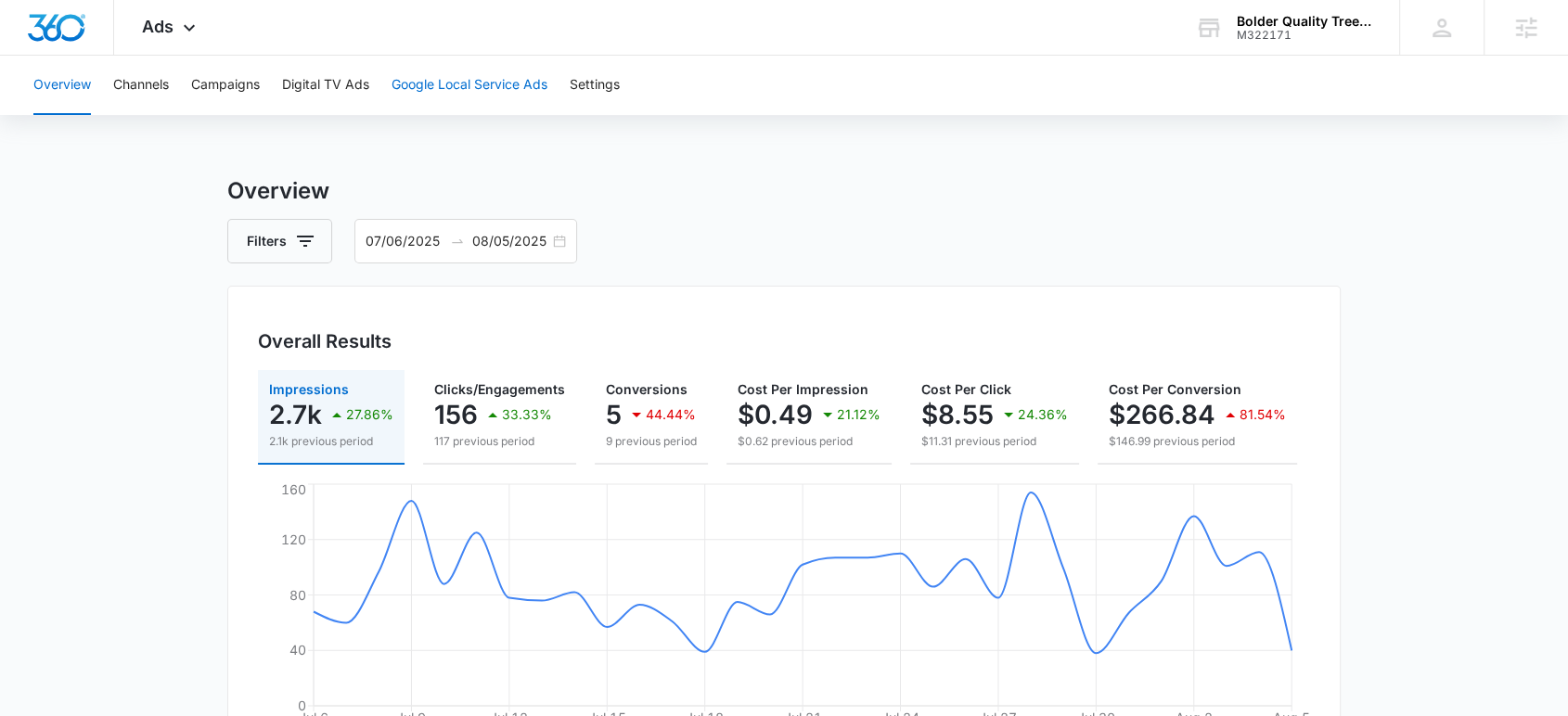 click on "Google Local Service Ads" at bounding box center (469, 85) 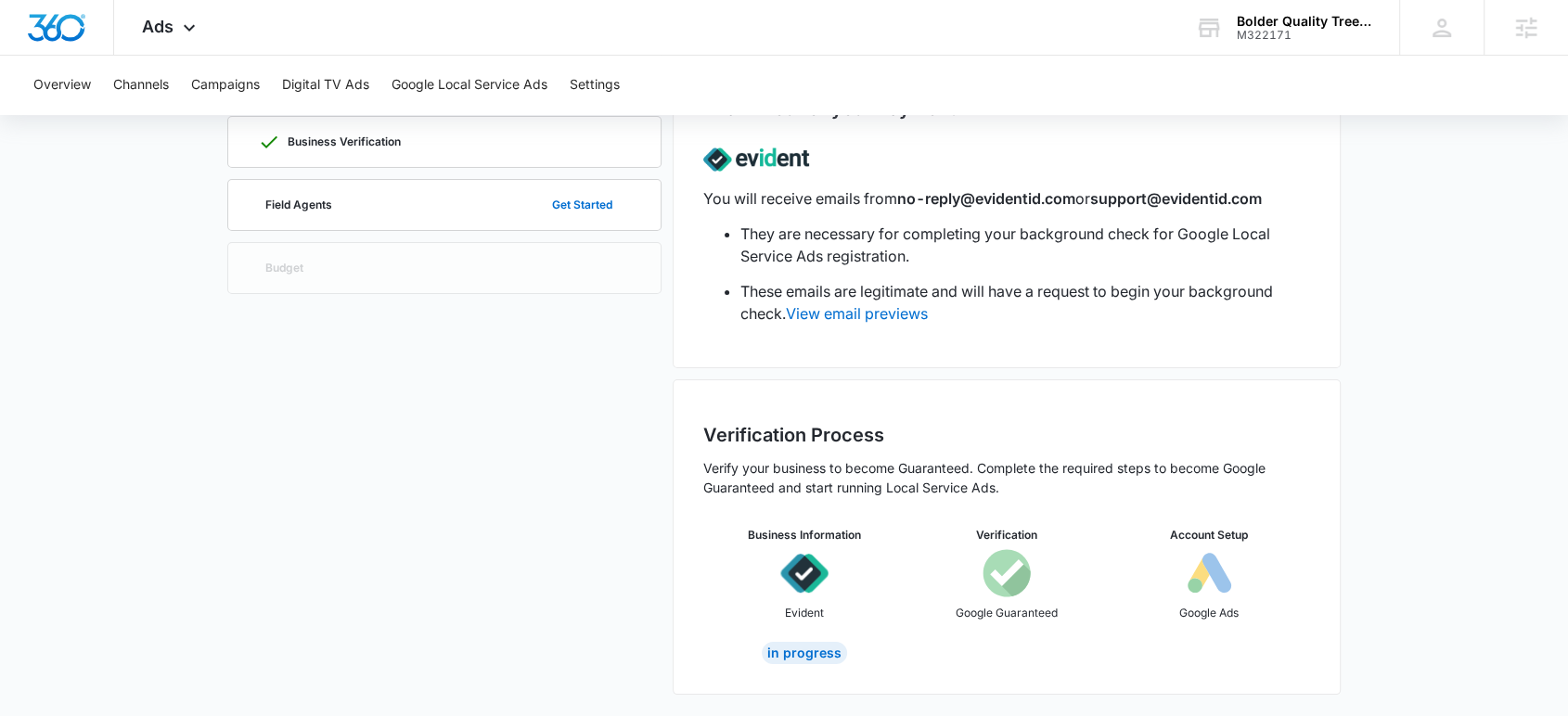 scroll, scrollTop: 0, scrollLeft: 0, axis: both 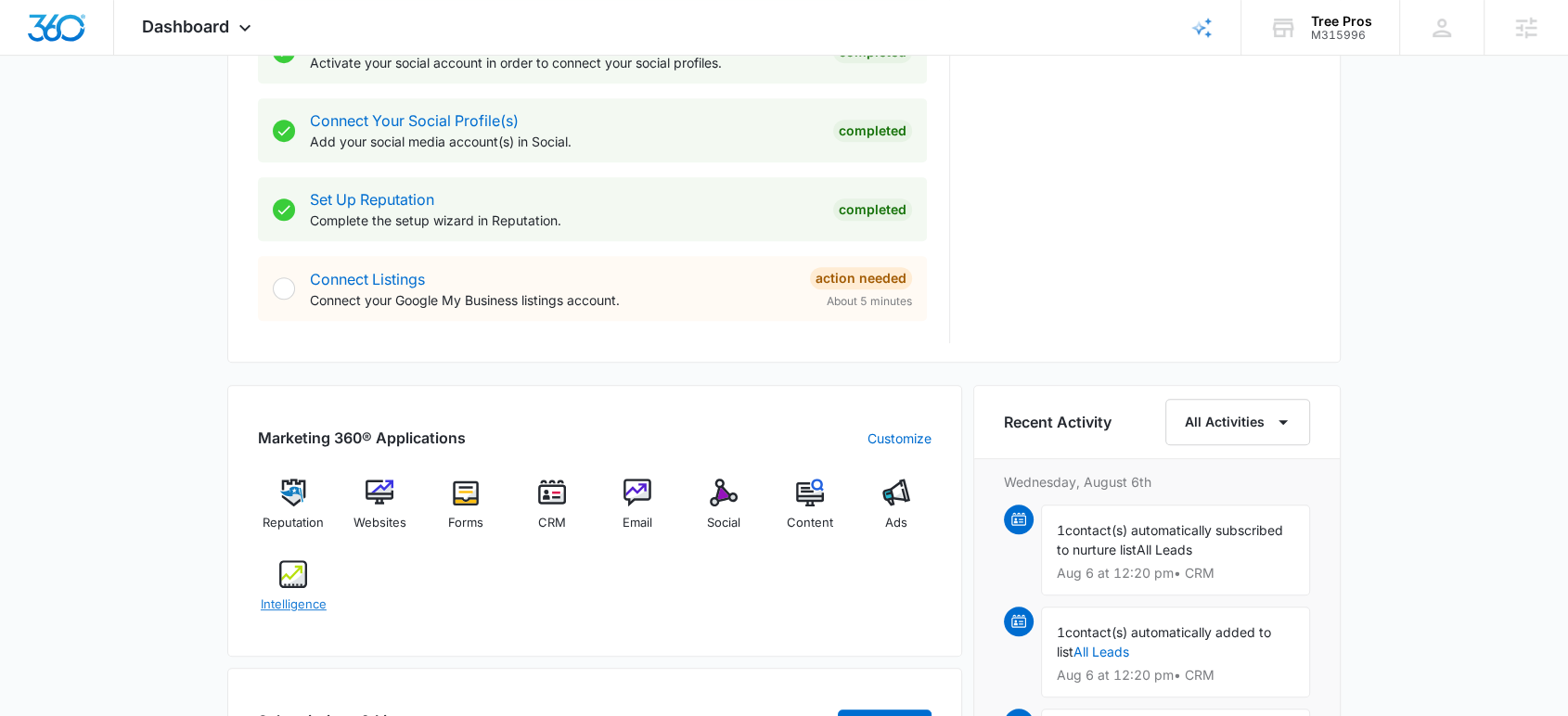 click at bounding box center [293, 574] 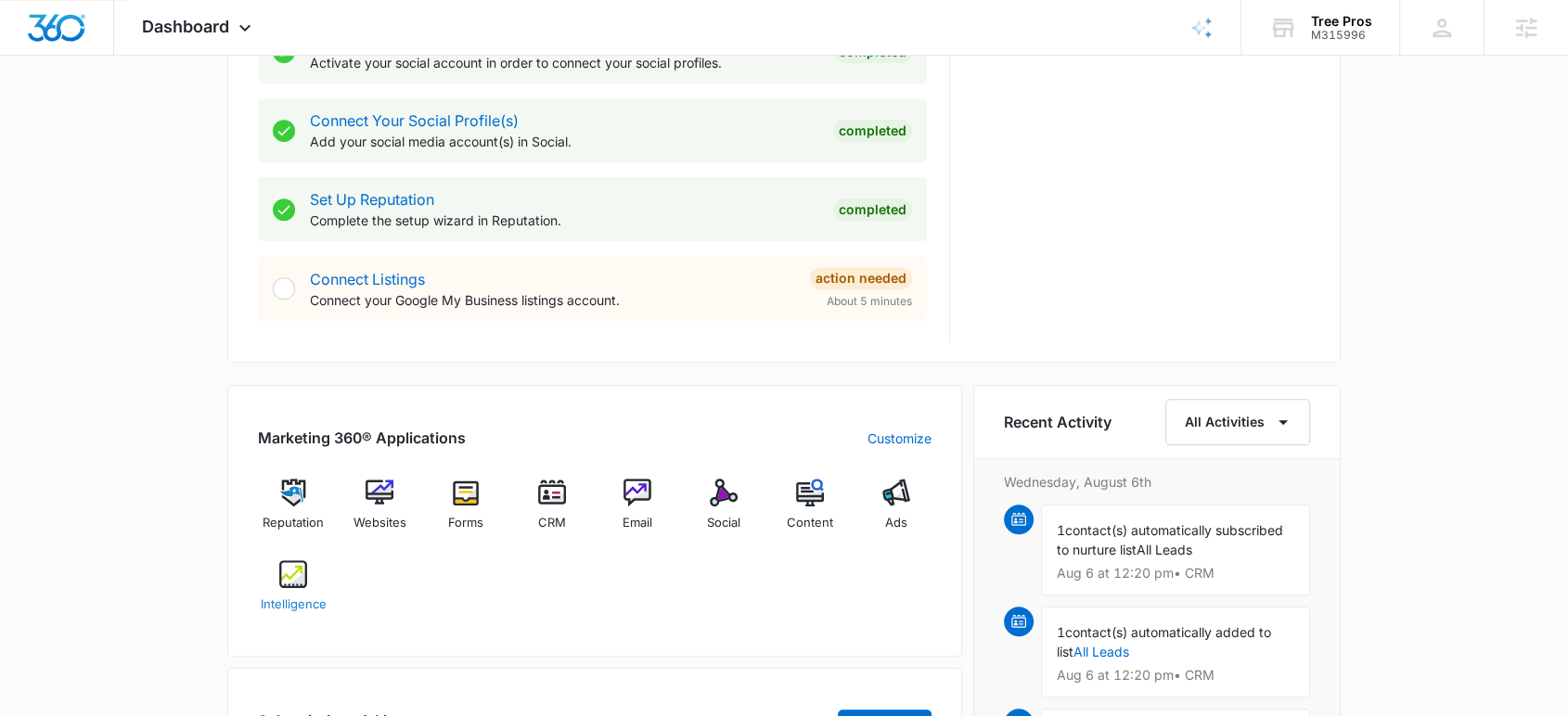 scroll, scrollTop: 0, scrollLeft: 0, axis: both 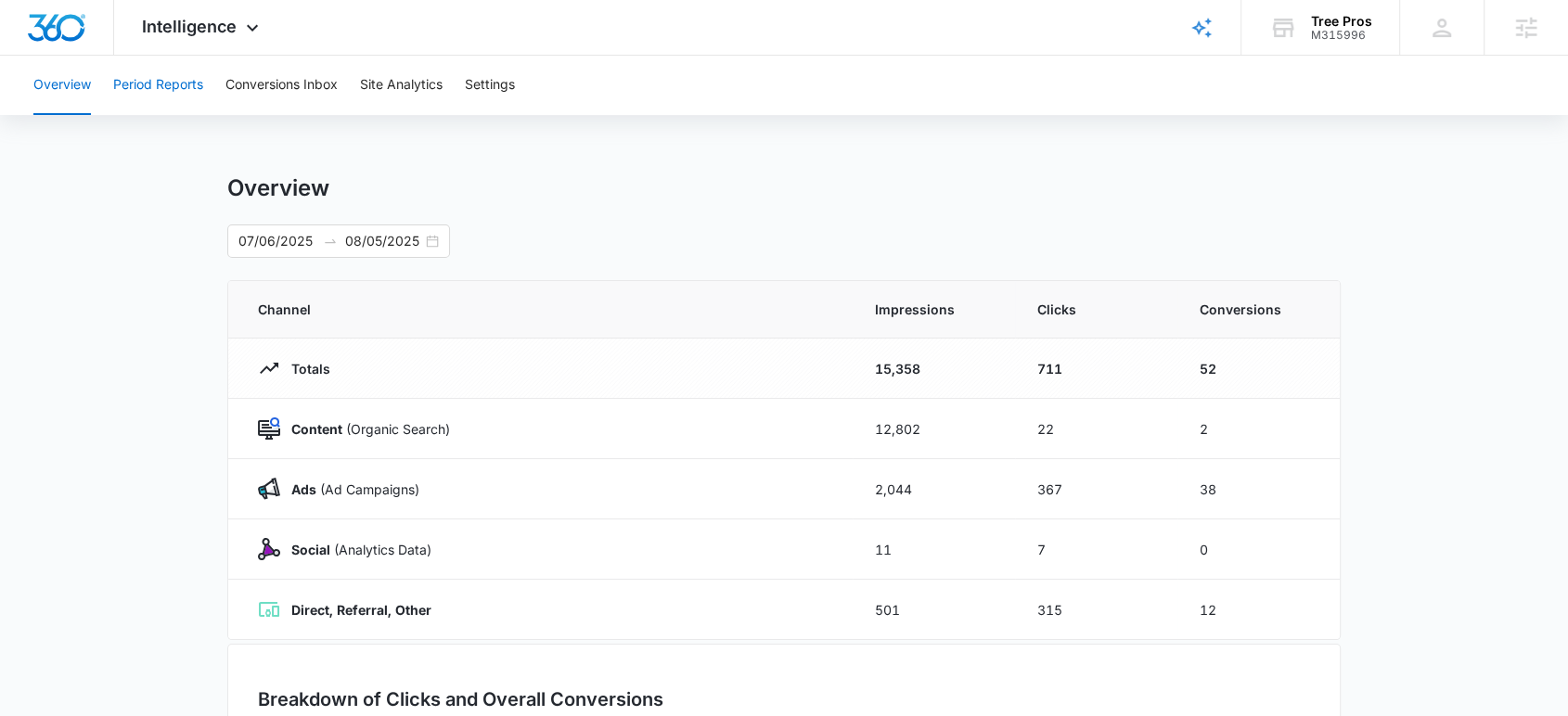 click on "Period Reports" at bounding box center [158, 85] 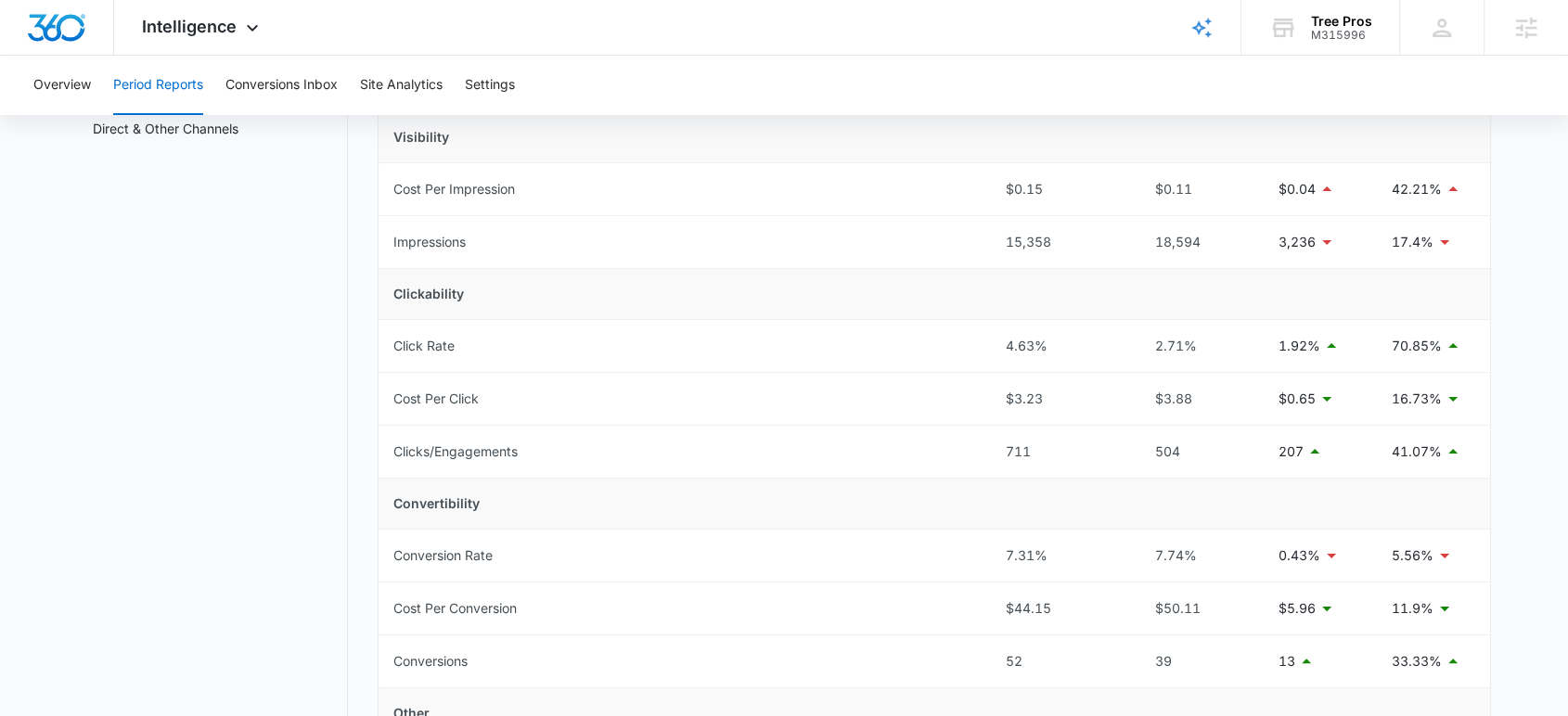 scroll, scrollTop: 309, scrollLeft: 0, axis: vertical 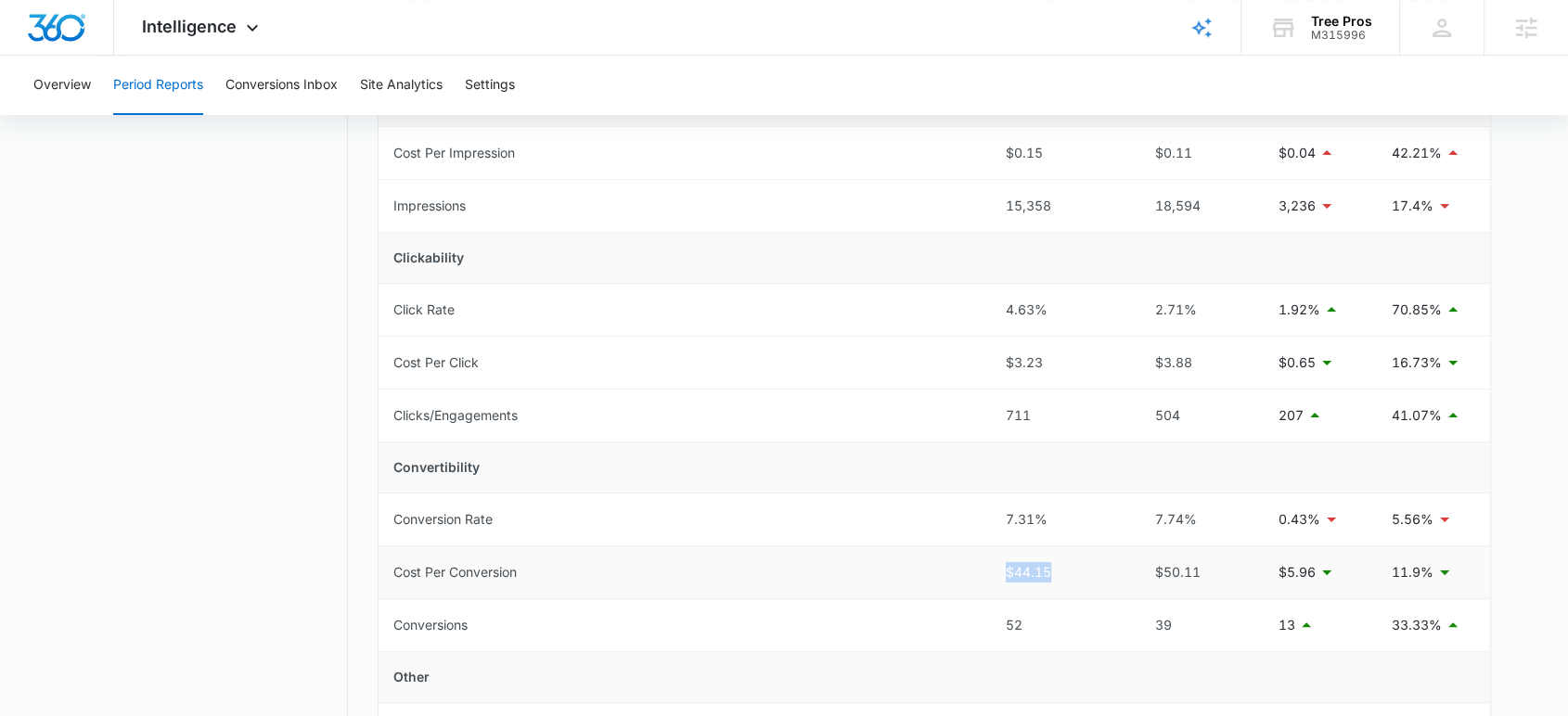 drag, startPoint x: 1058, startPoint y: 573, endPoint x: 957, endPoint y: 574, distance: 101.00495 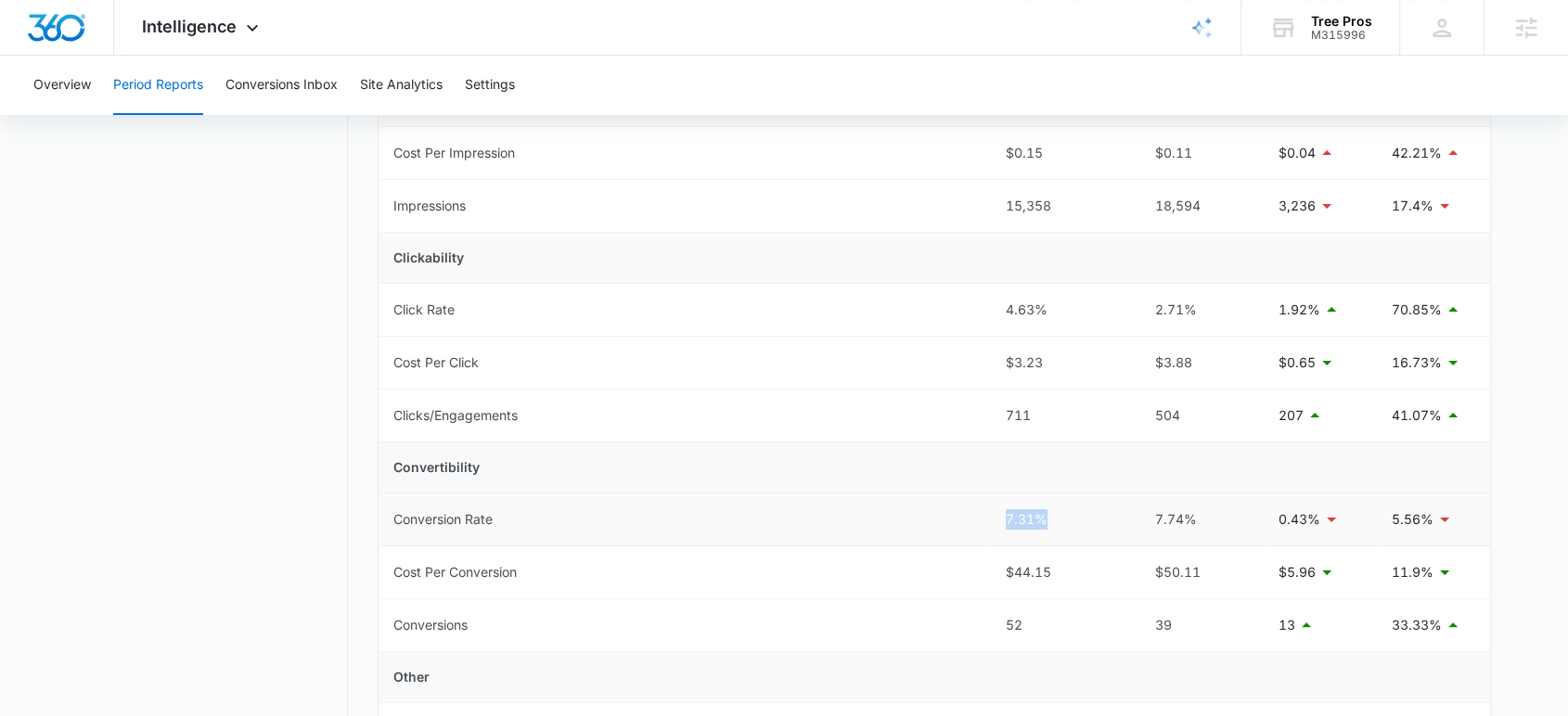 drag, startPoint x: 1049, startPoint y: 518, endPoint x: 960, endPoint y: 524, distance: 89.20202 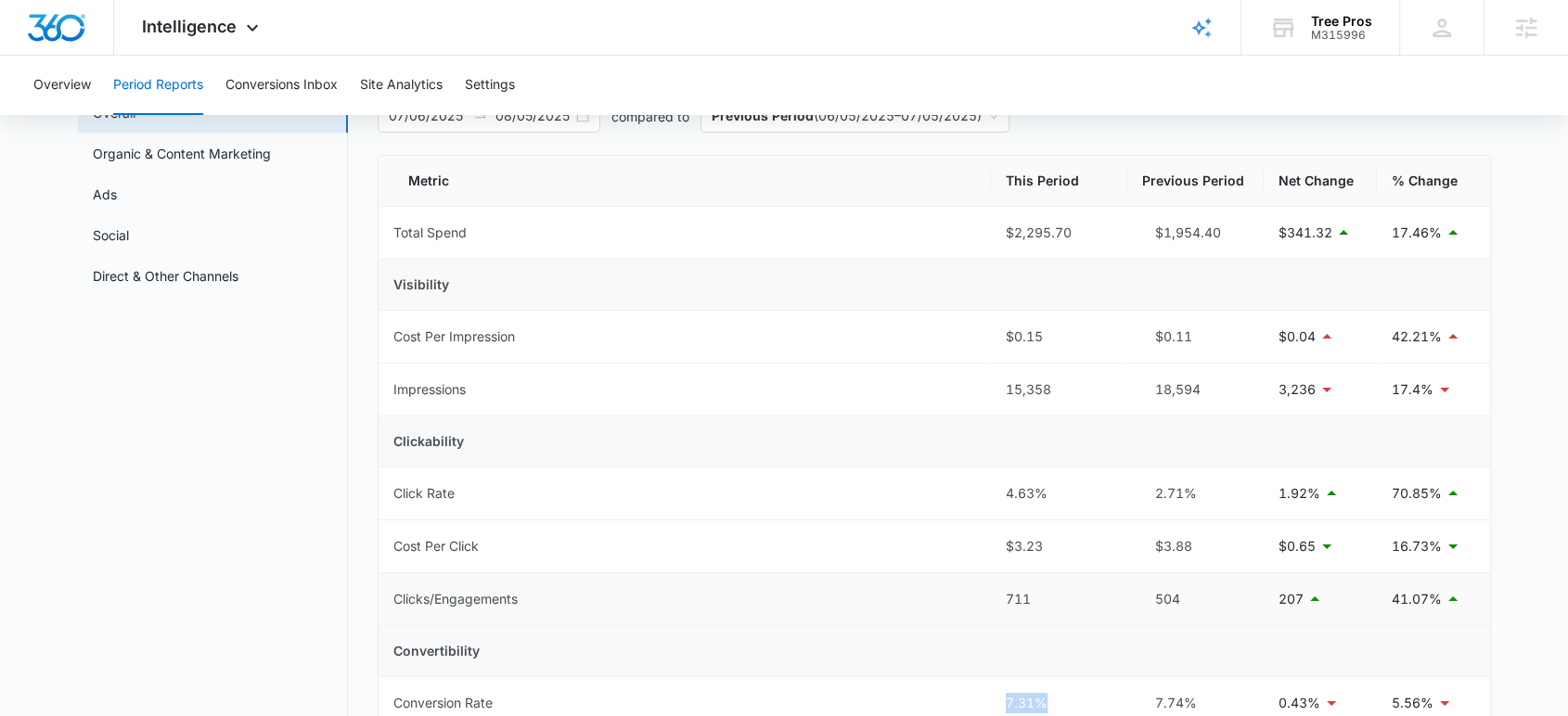 scroll, scrollTop: 0, scrollLeft: 0, axis: both 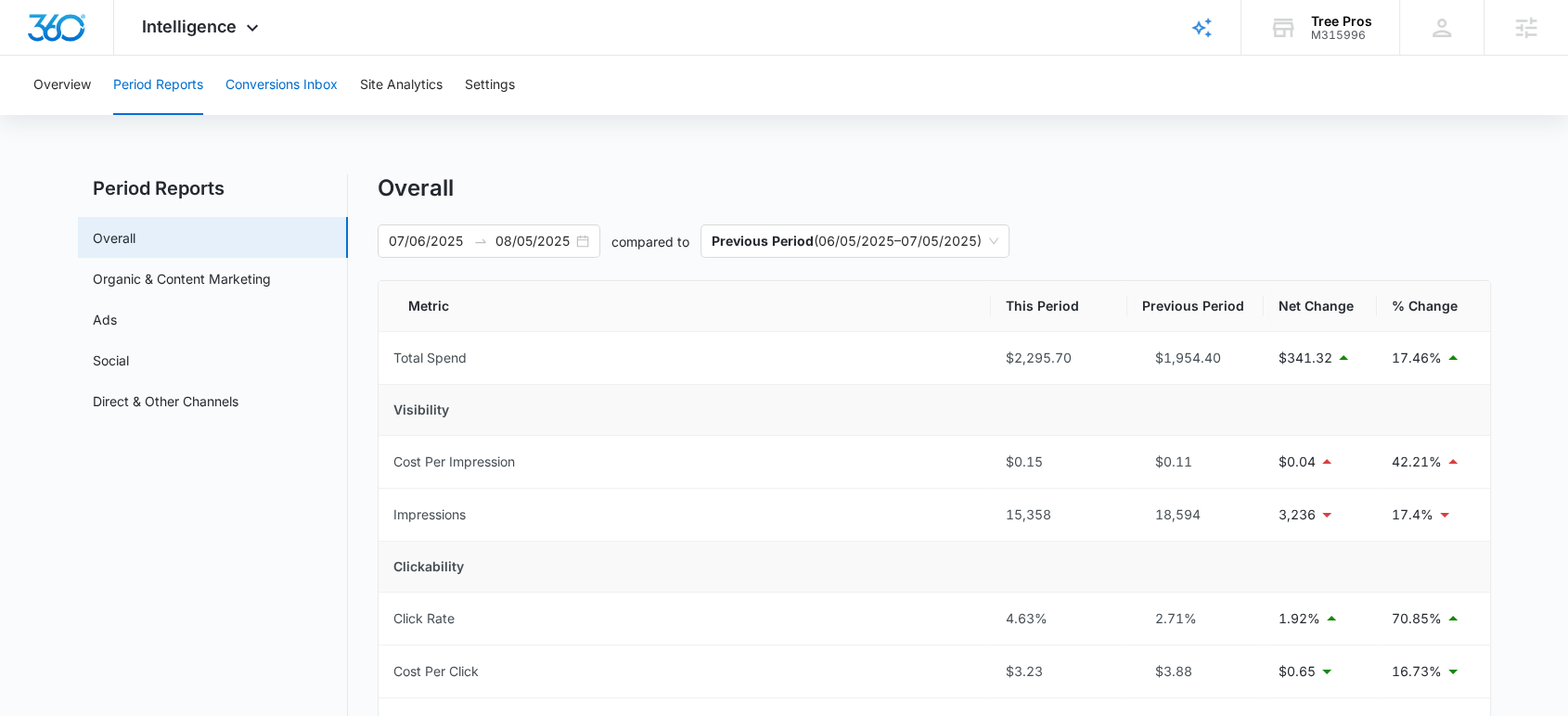 click on "Conversions Inbox" at bounding box center [281, 85] 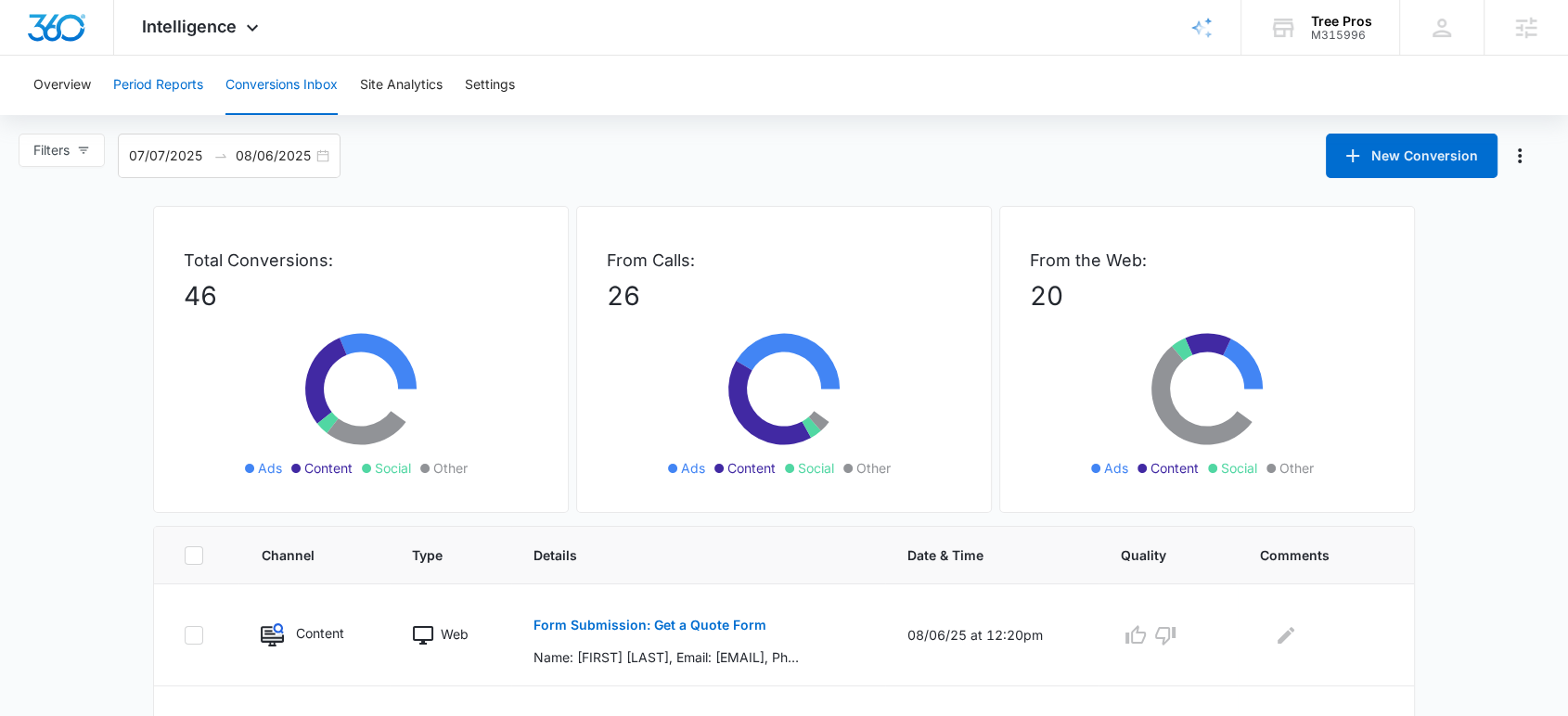 click on "Period Reports" at bounding box center [158, 85] 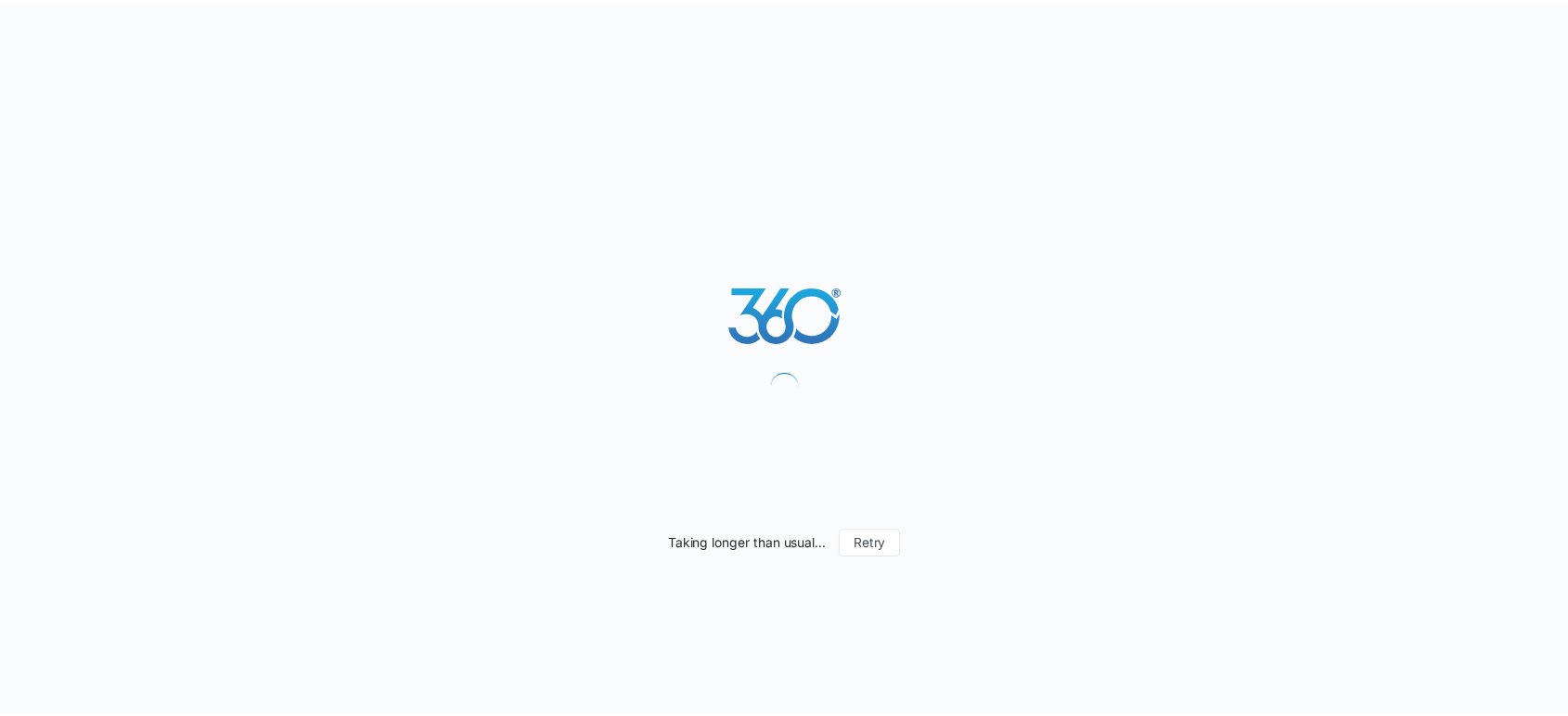 scroll, scrollTop: 0, scrollLeft: 0, axis: both 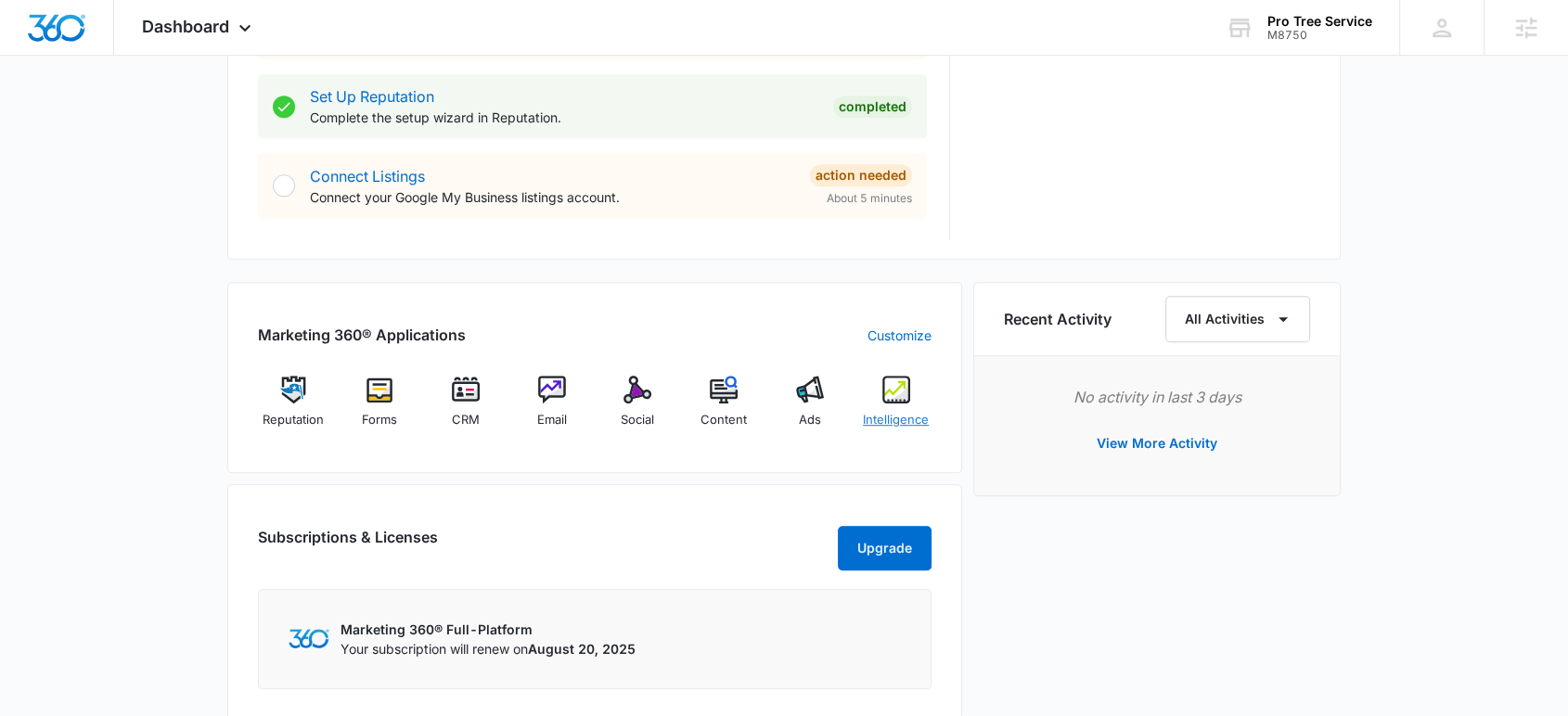 click at bounding box center (896, 390) 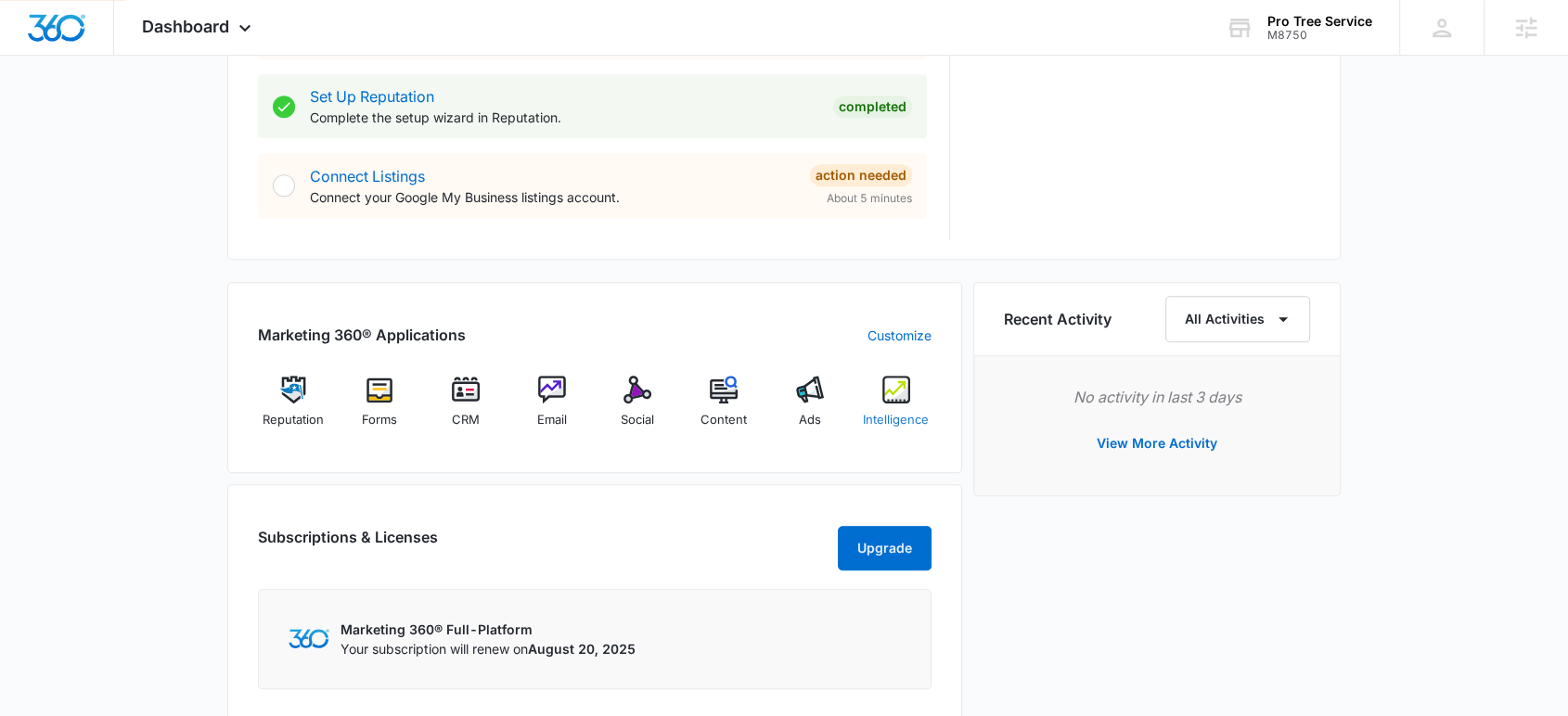 scroll, scrollTop: 0, scrollLeft: 0, axis: both 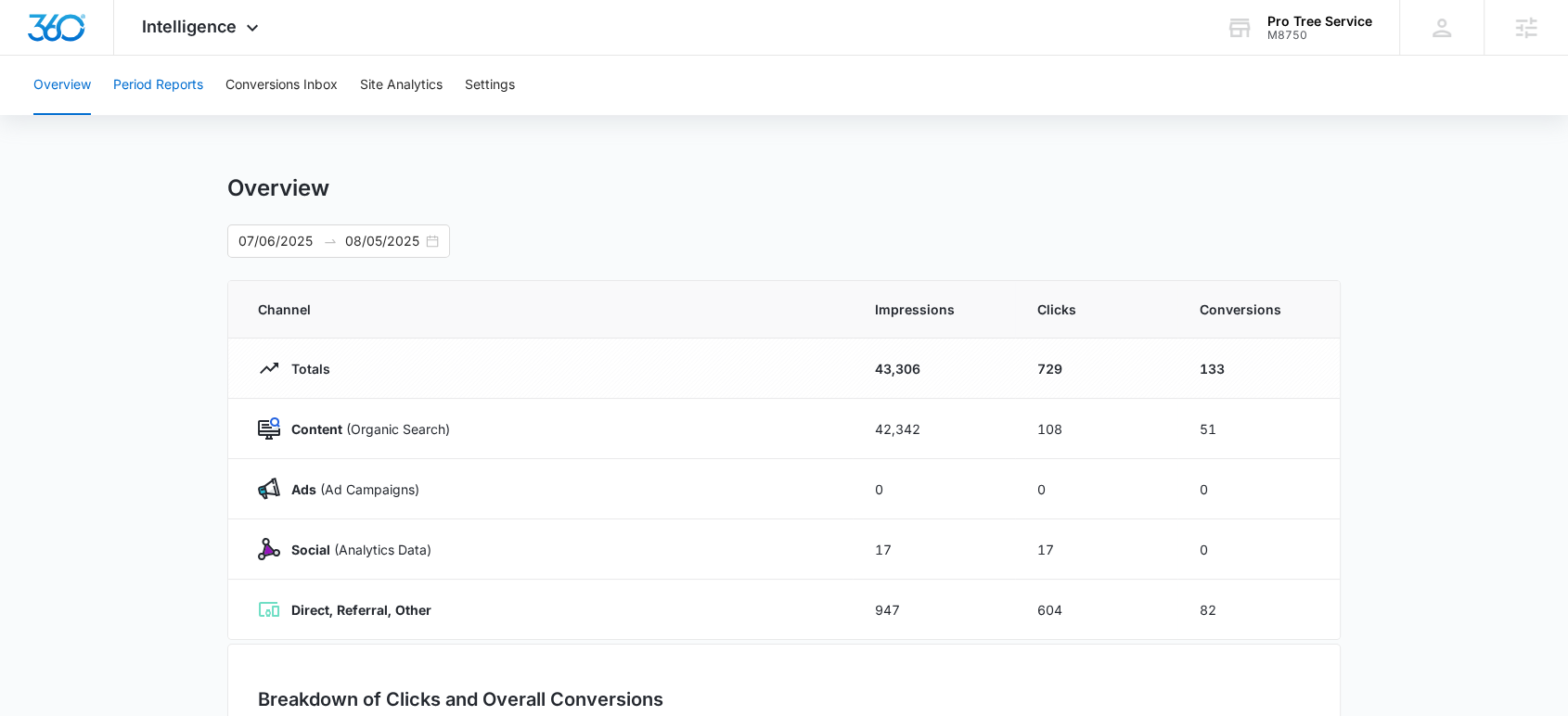 click on "Period Reports" at bounding box center (158, 85) 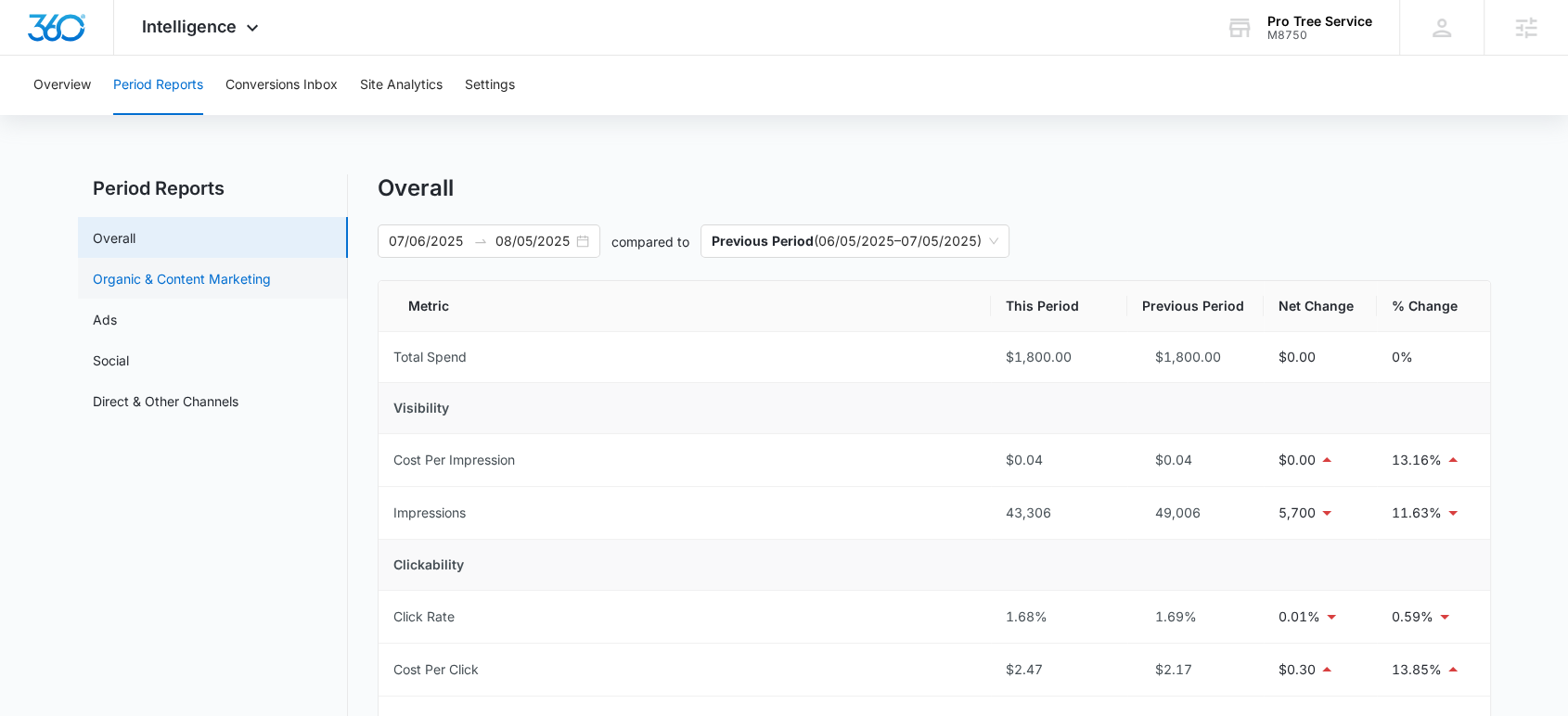 click on "Organic & Content Marketing" at bounding box center (182, 278) 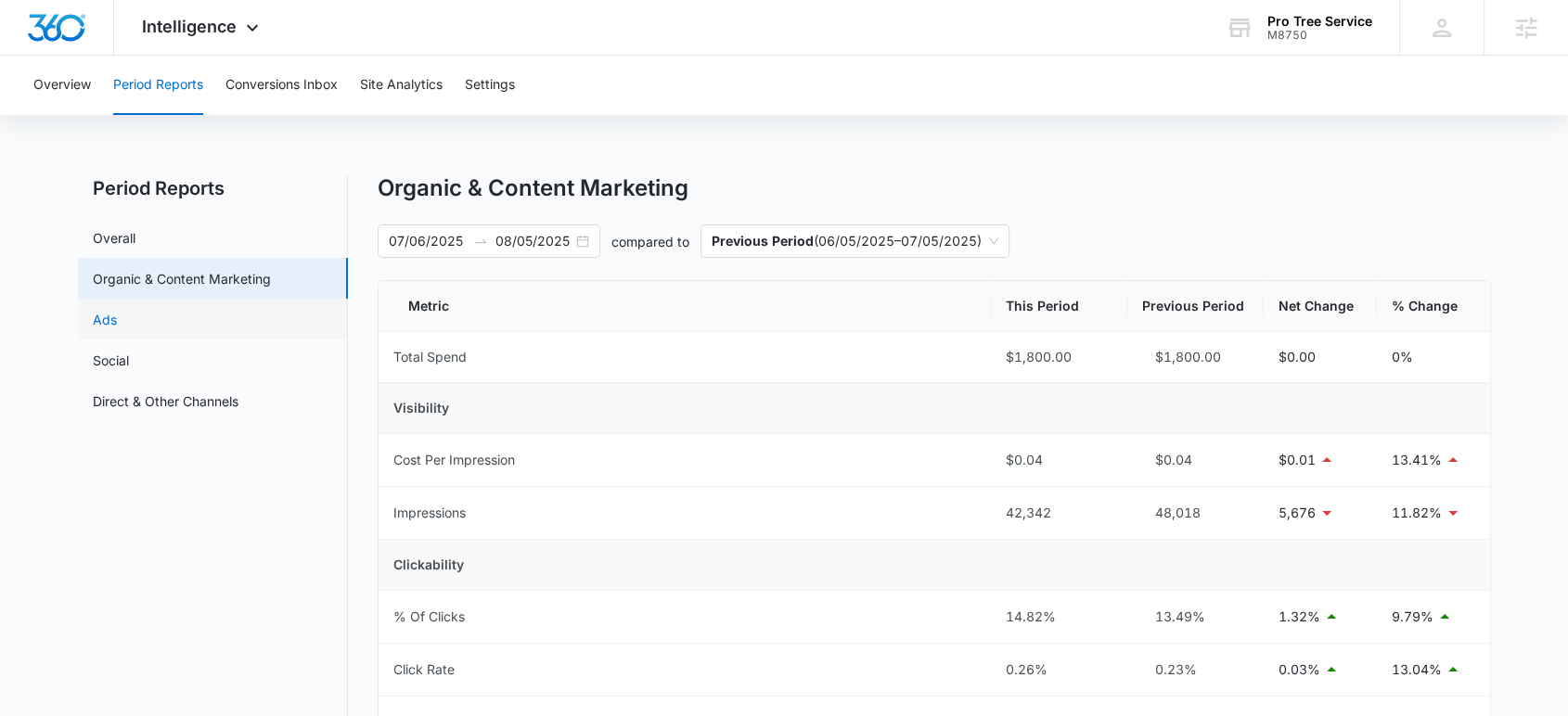 click on "Ads" at bounding box center [105, 319] 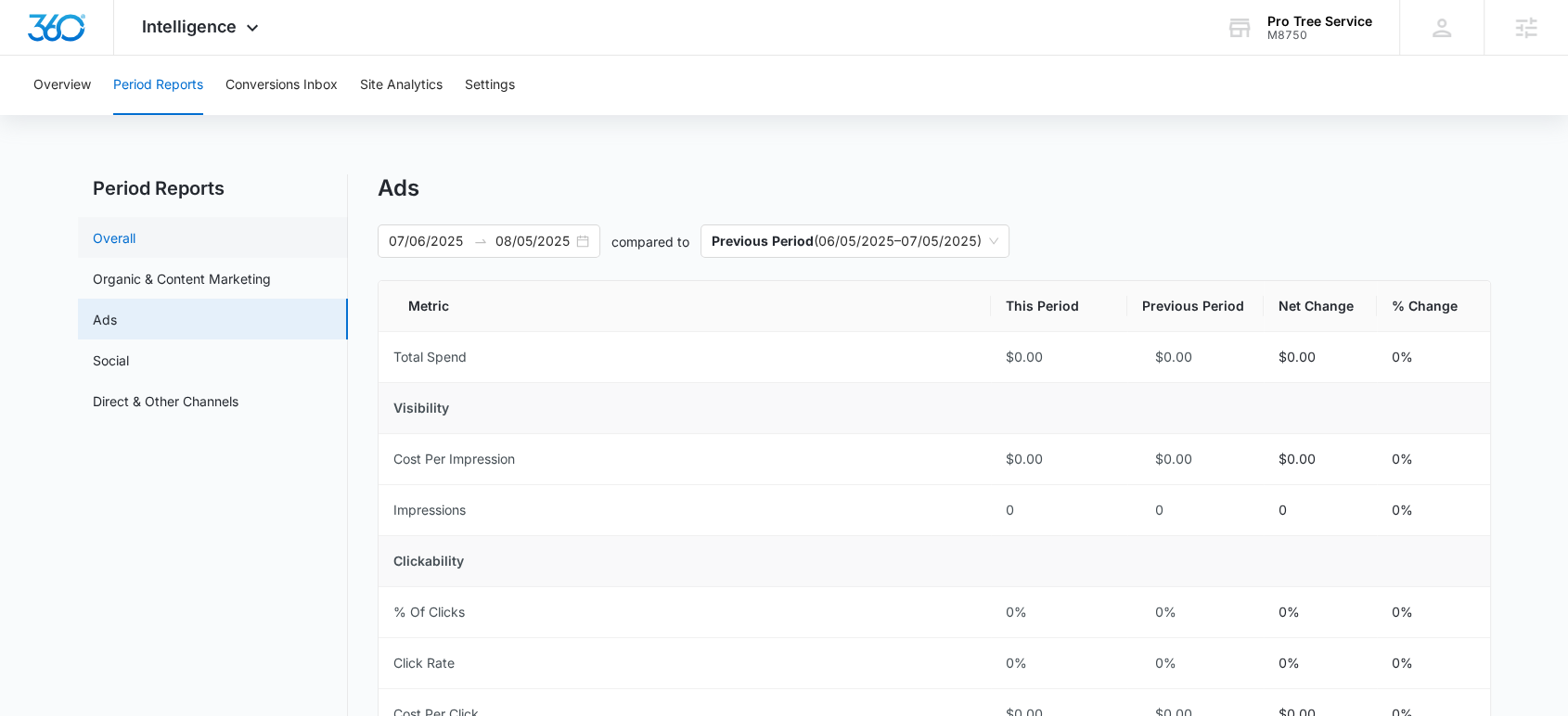 click on "Overall" at bounding box center (114, 237) 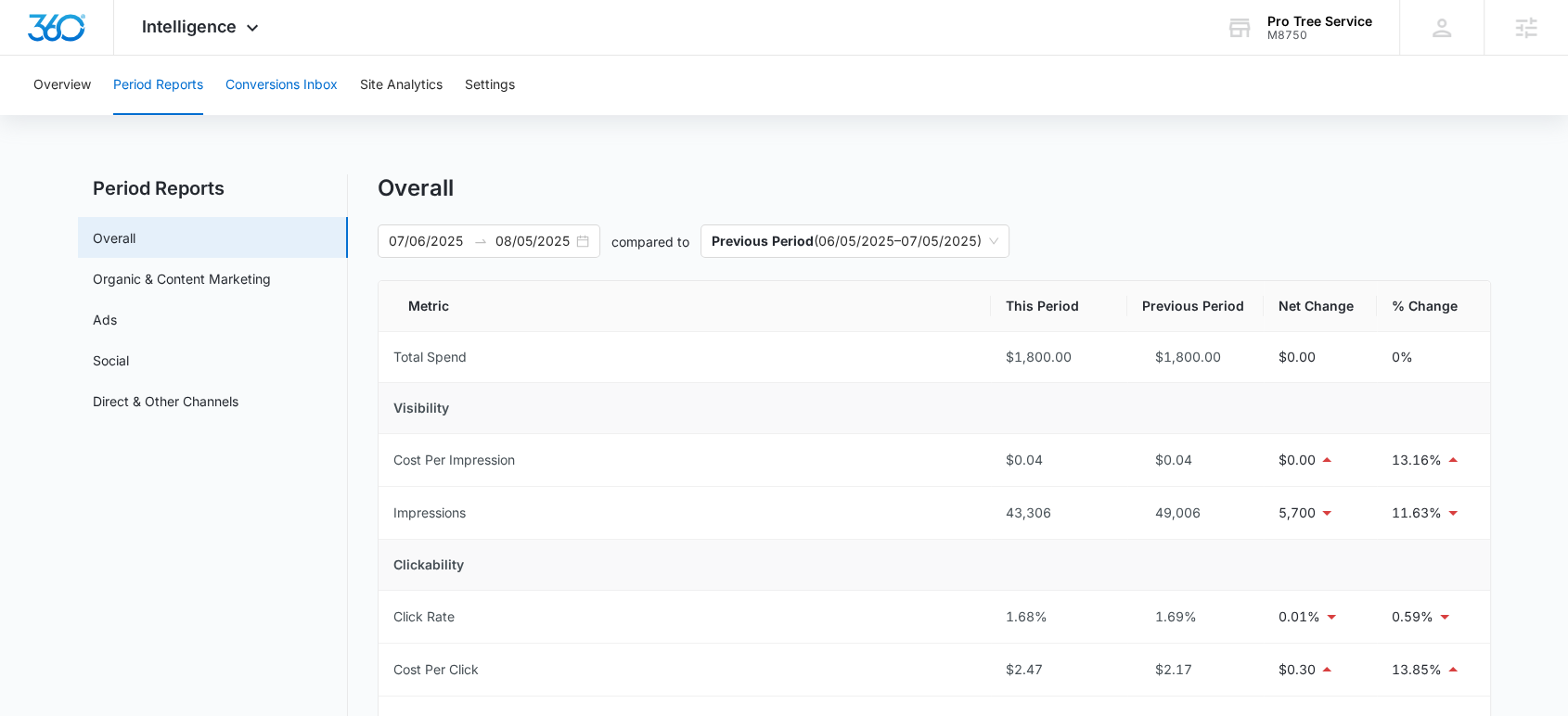 click on "Conversions Inbox" at bounding box center (281, 85) 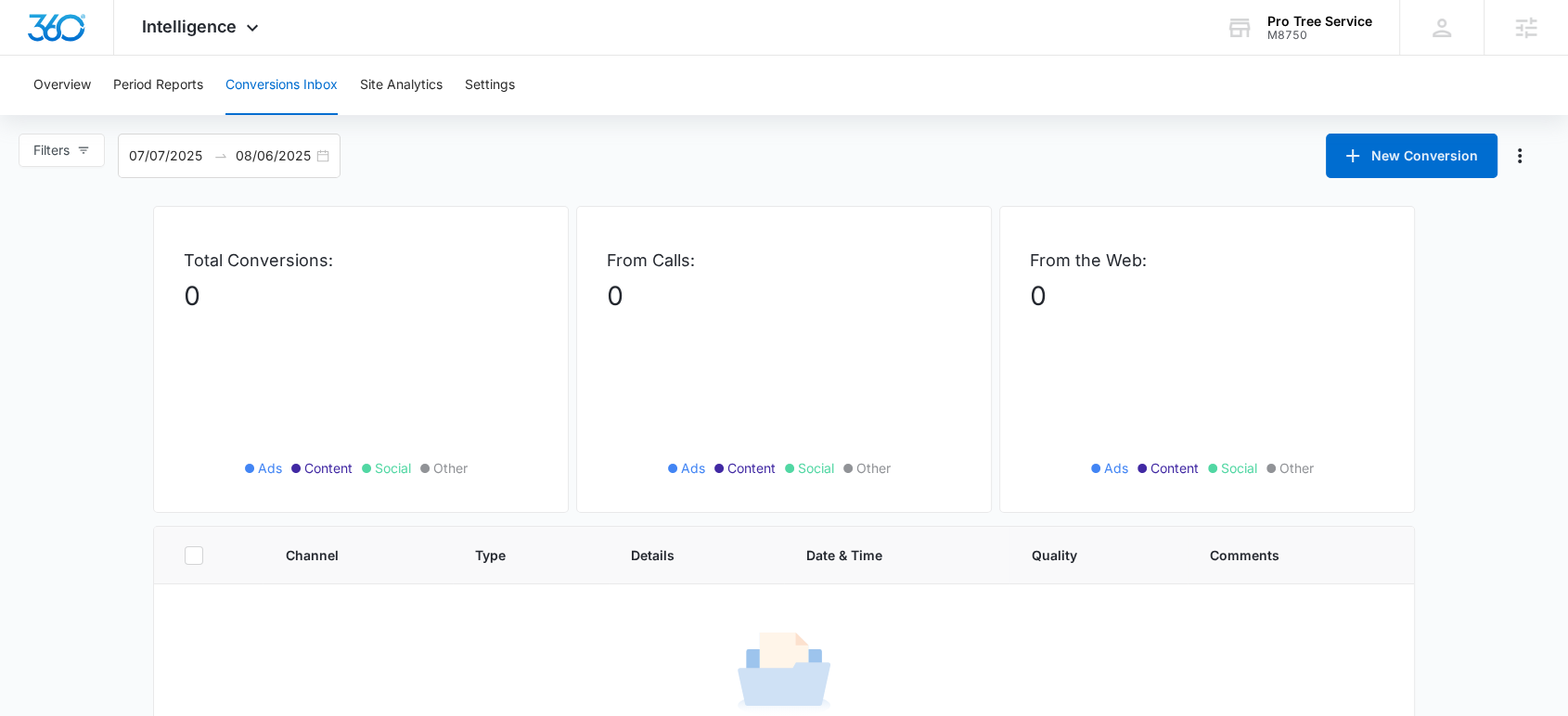 click on "Overview Period Reports Conversions Inbox Site Analytics Settings" at bounding box center (784, 85) 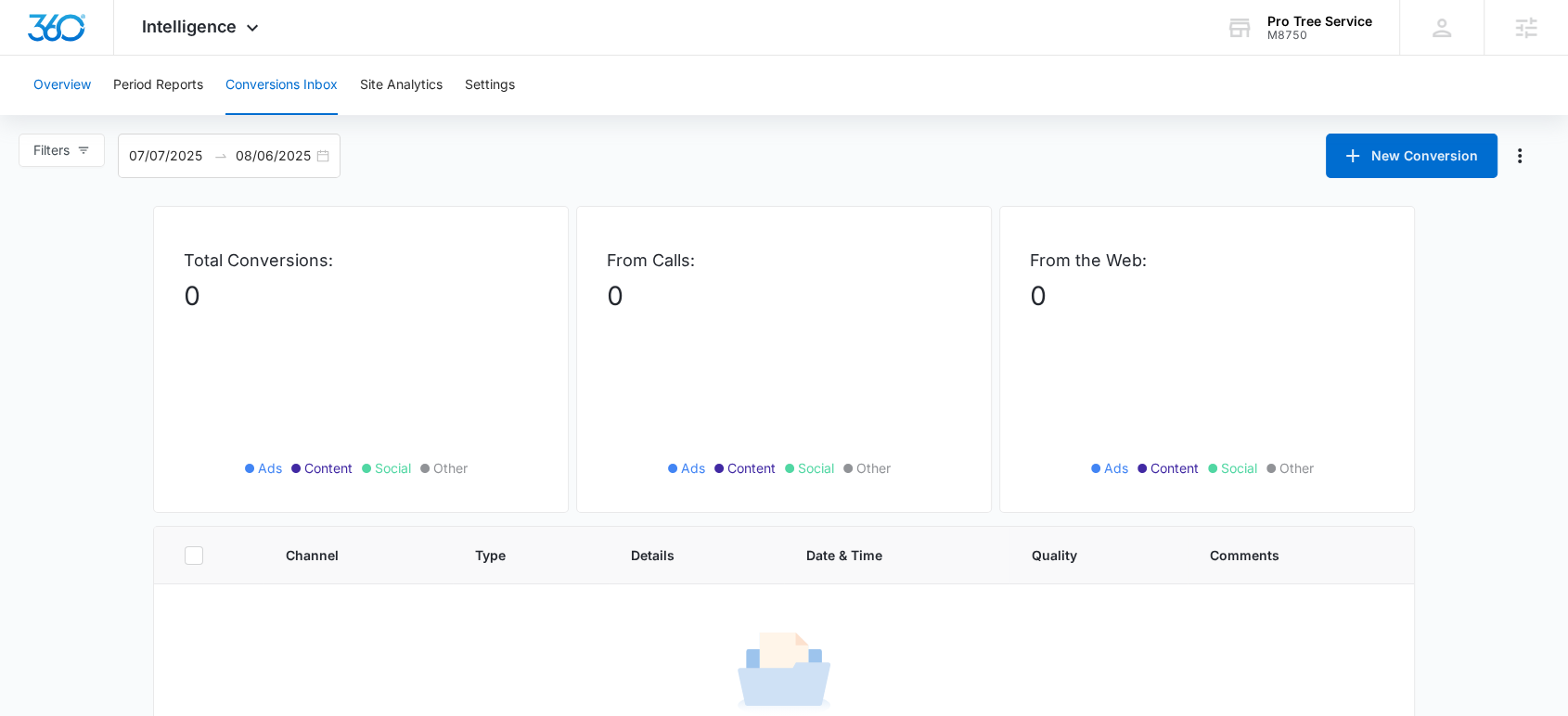 click on "Overview" at bounding box center (62, 85) 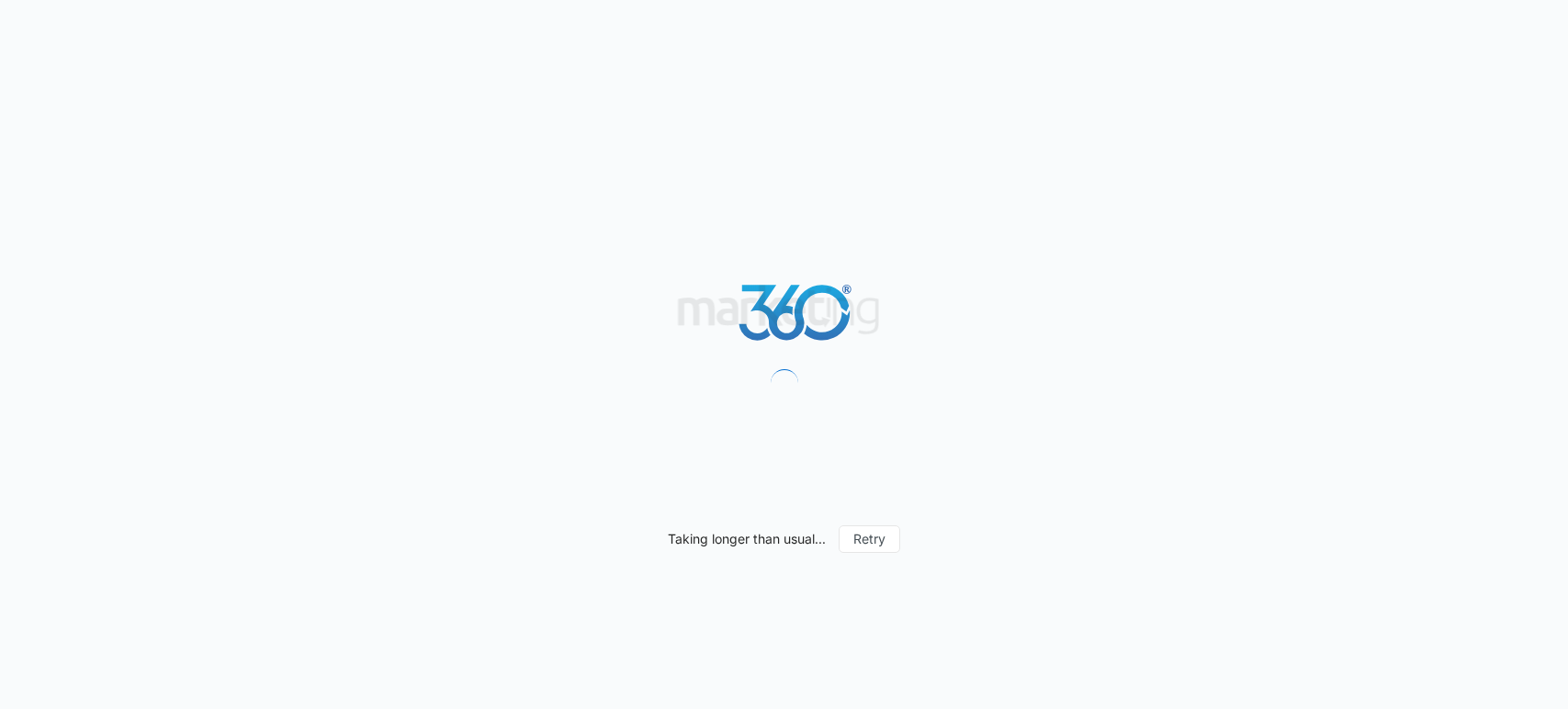 scroll, scrollTop: 0, scrollLeft: 0, axis: both 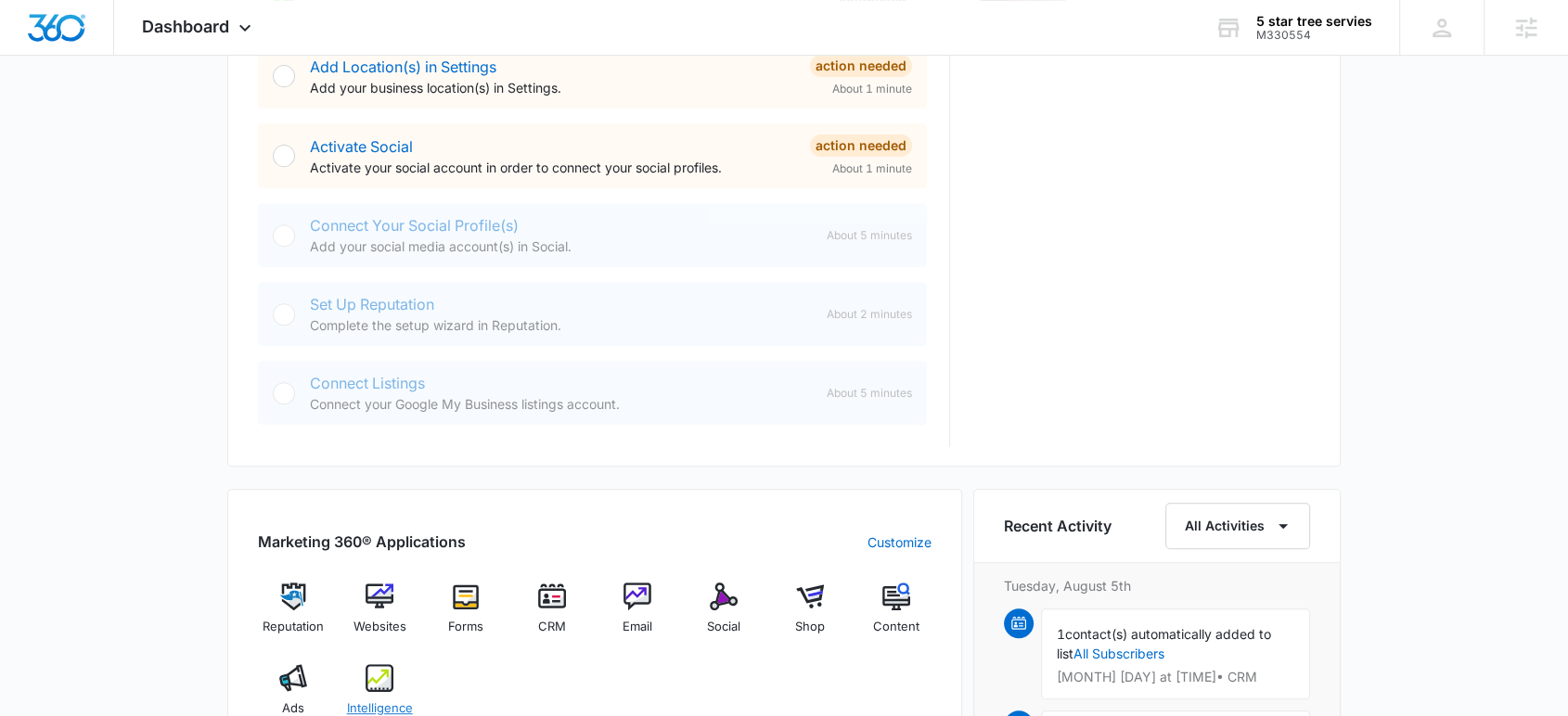click at bounding box center (379, 678) 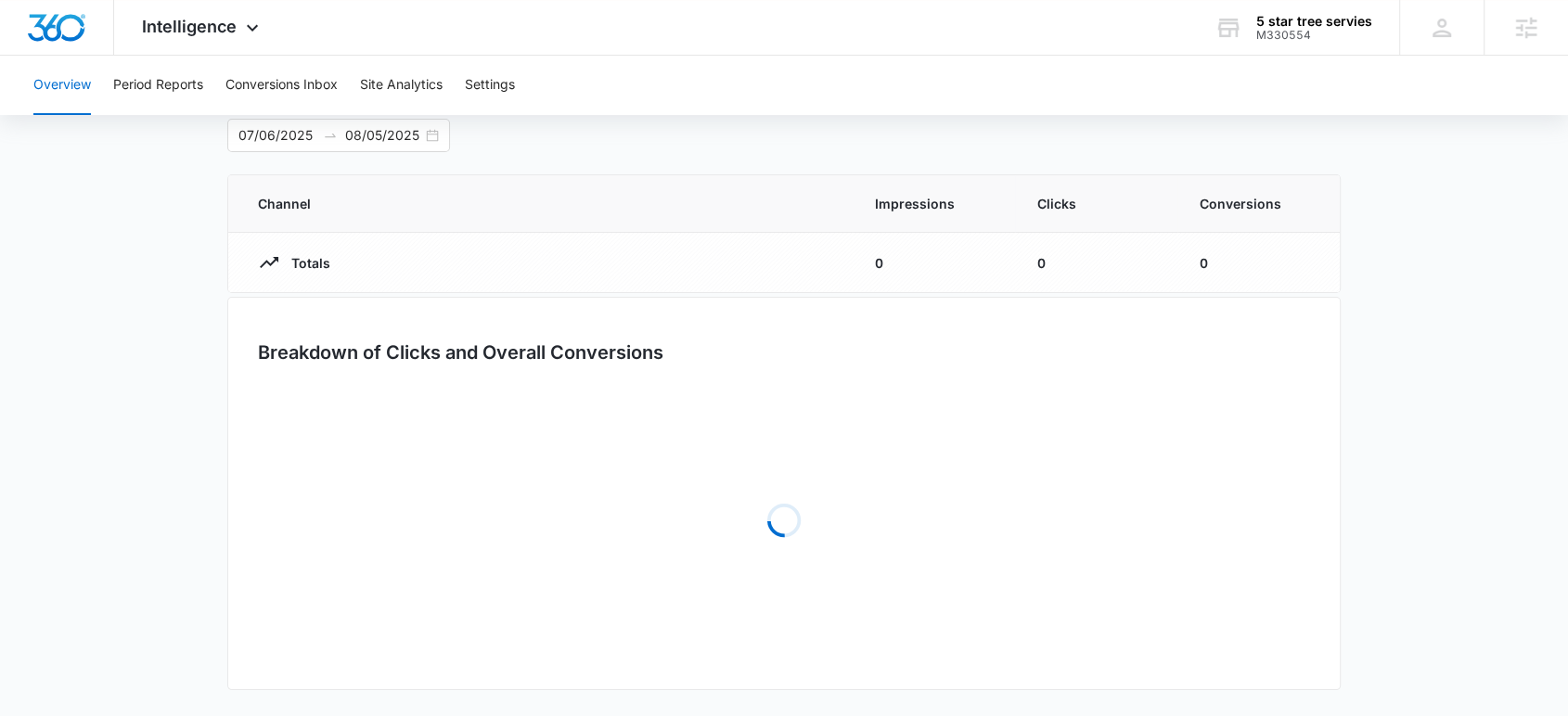 scroll, scrollTop: 0, scrollLeft: 0, axis: both 